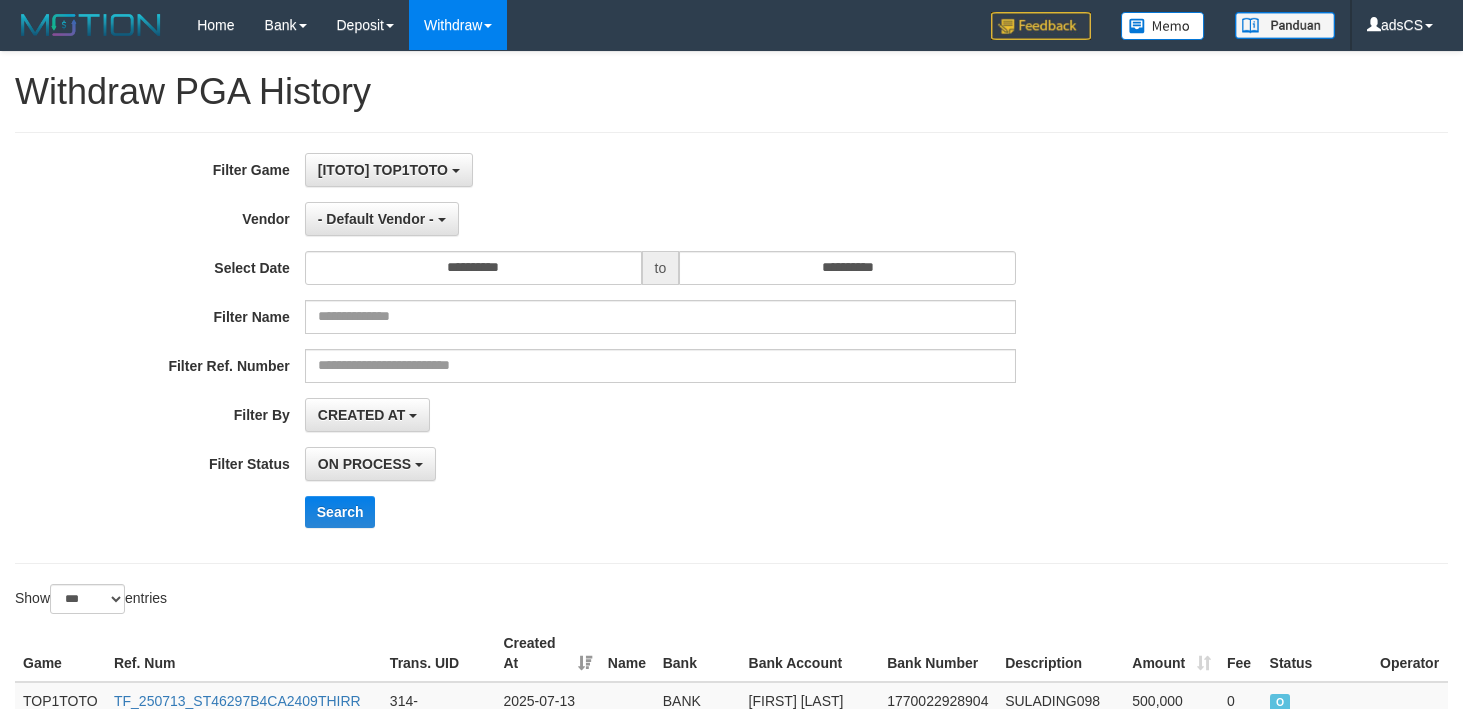 select on "*" 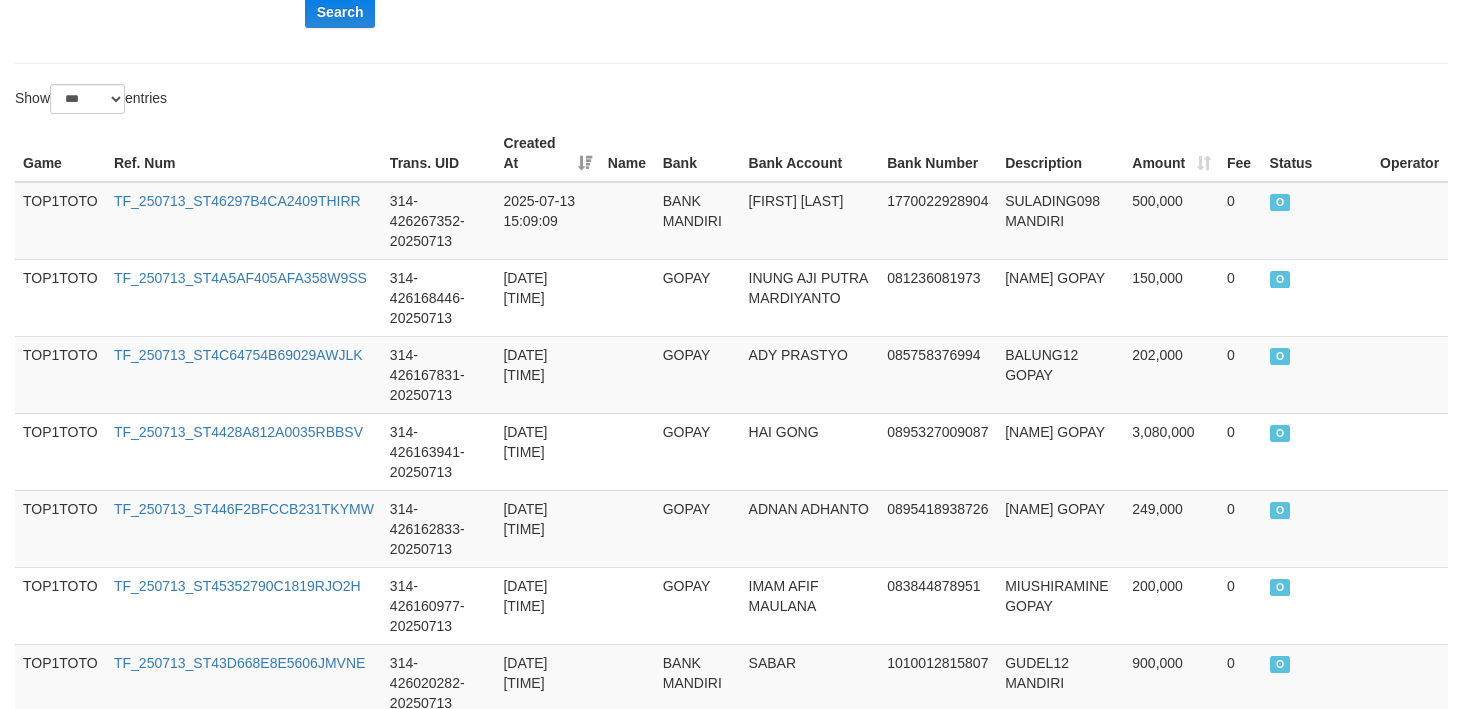 scroll, scrollTop: 0, scrollLeft: 0, axis: both 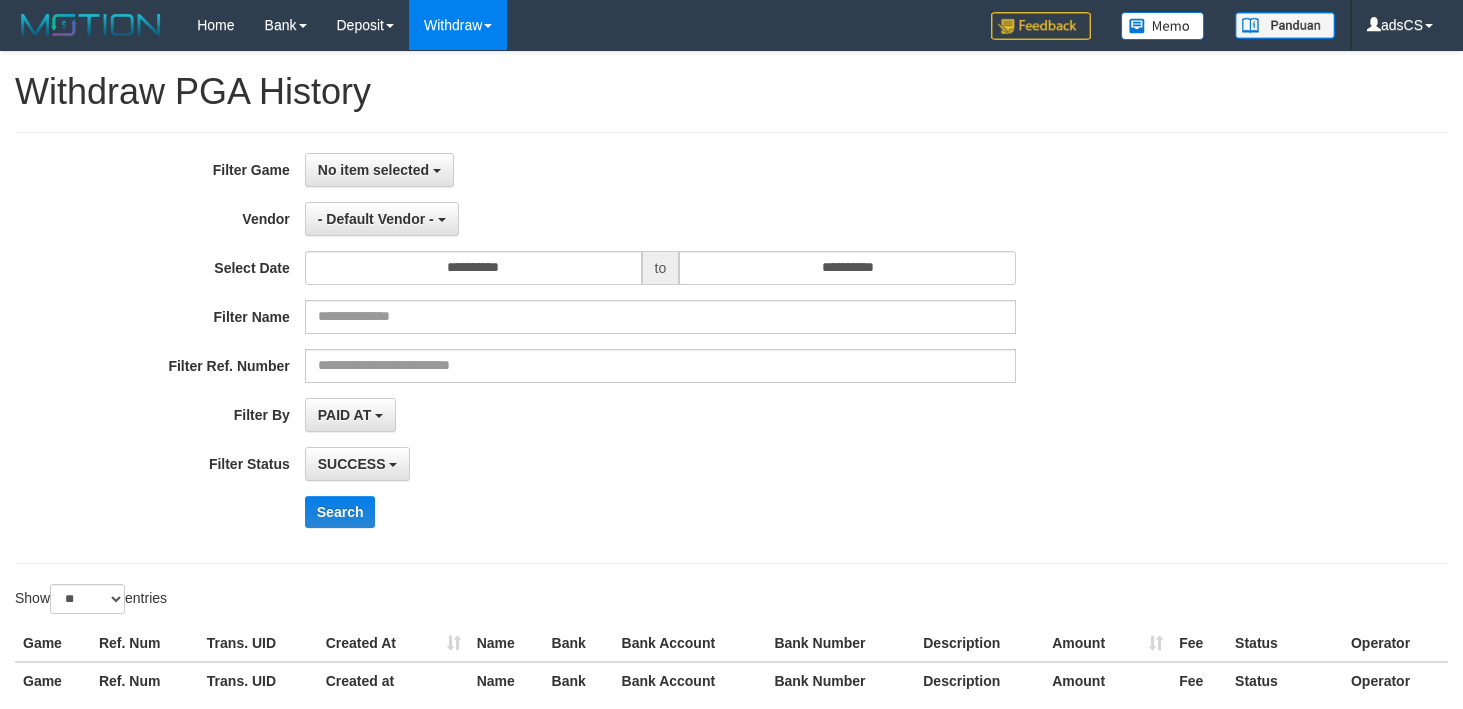 select 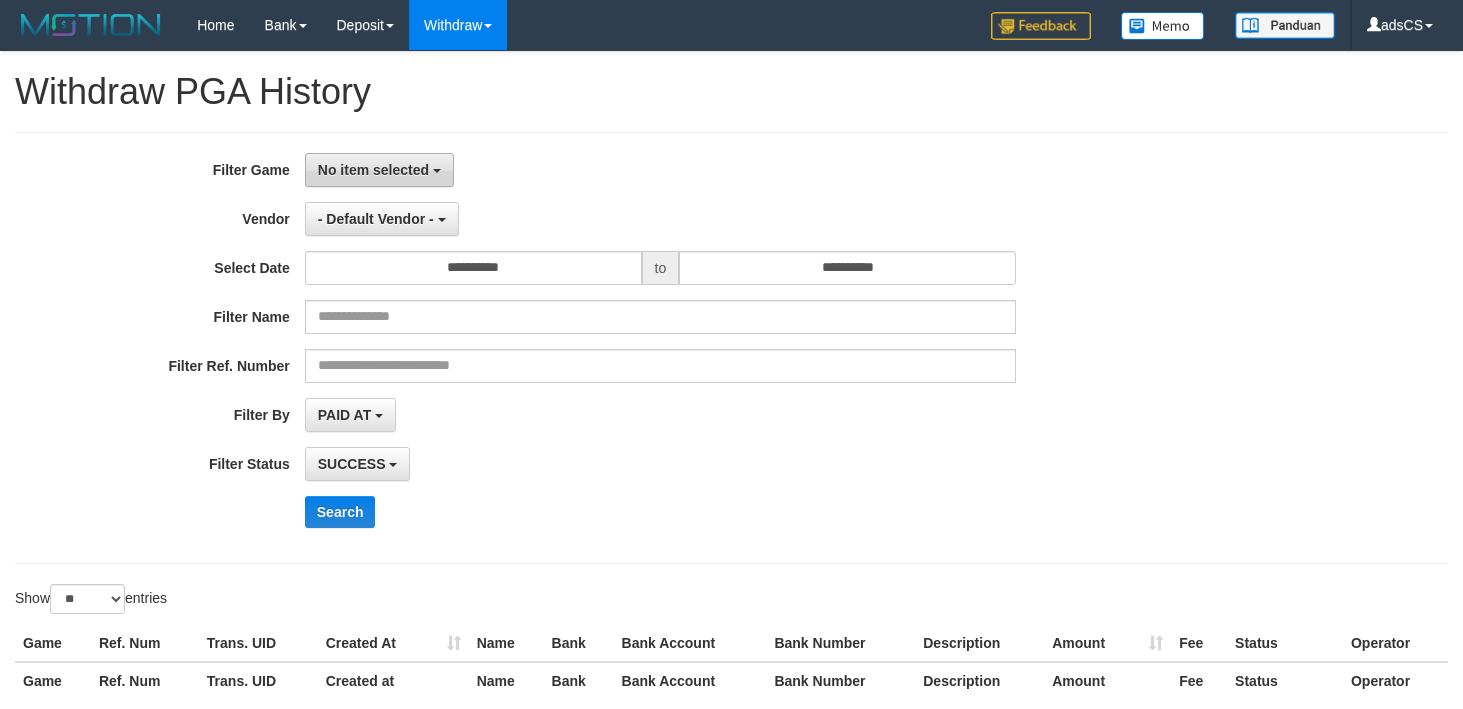 click on "No item selected" at bounding box center [373, 170] 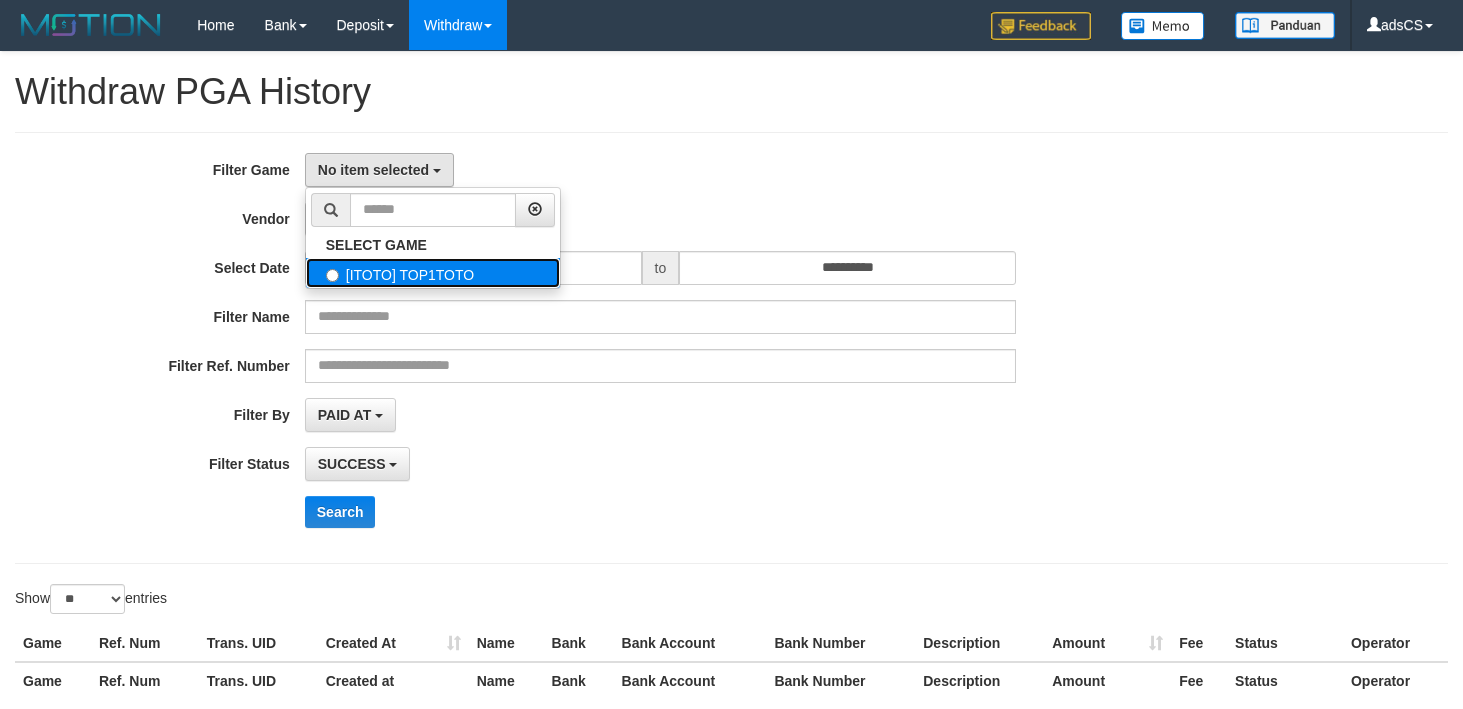scroll, scrollTop: 172, scrollLeft: 0, axis: vertical 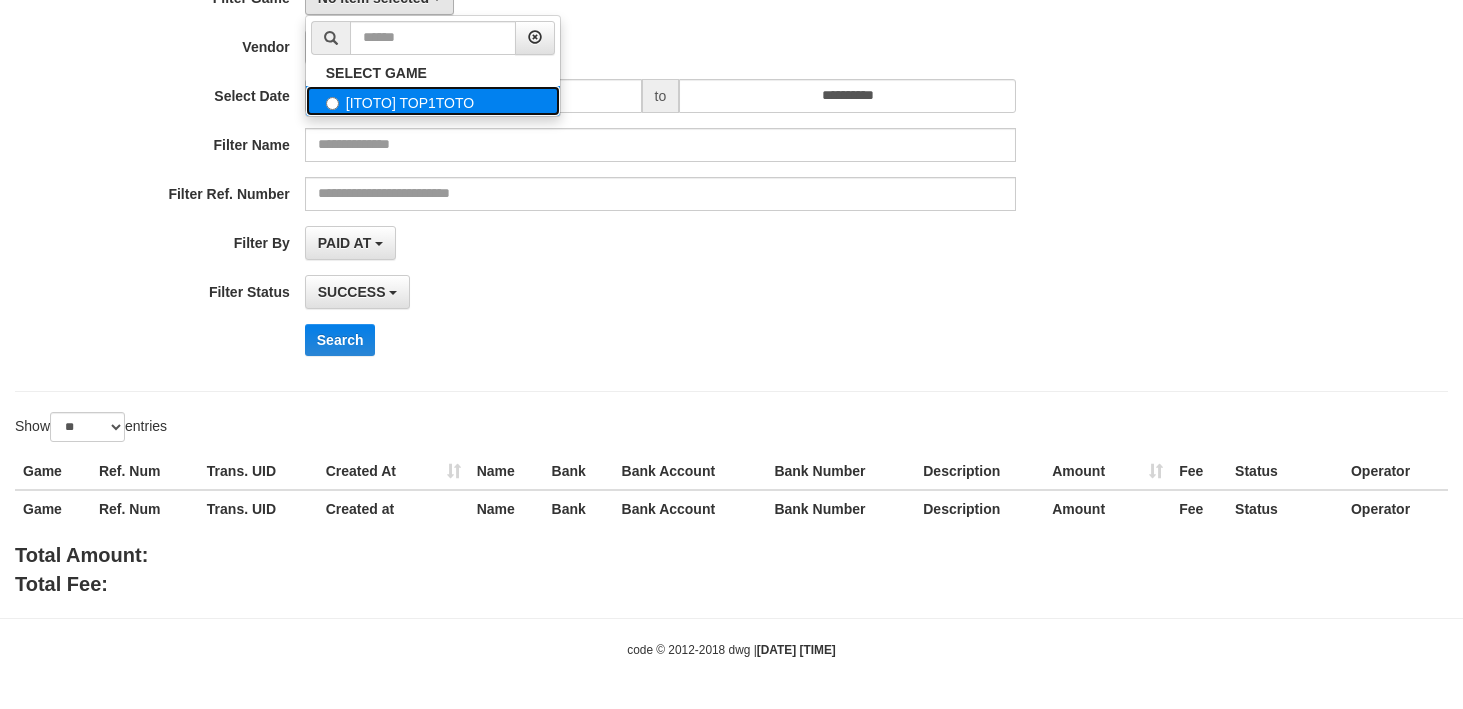 click on "**********" at bounding box center (609, 176) 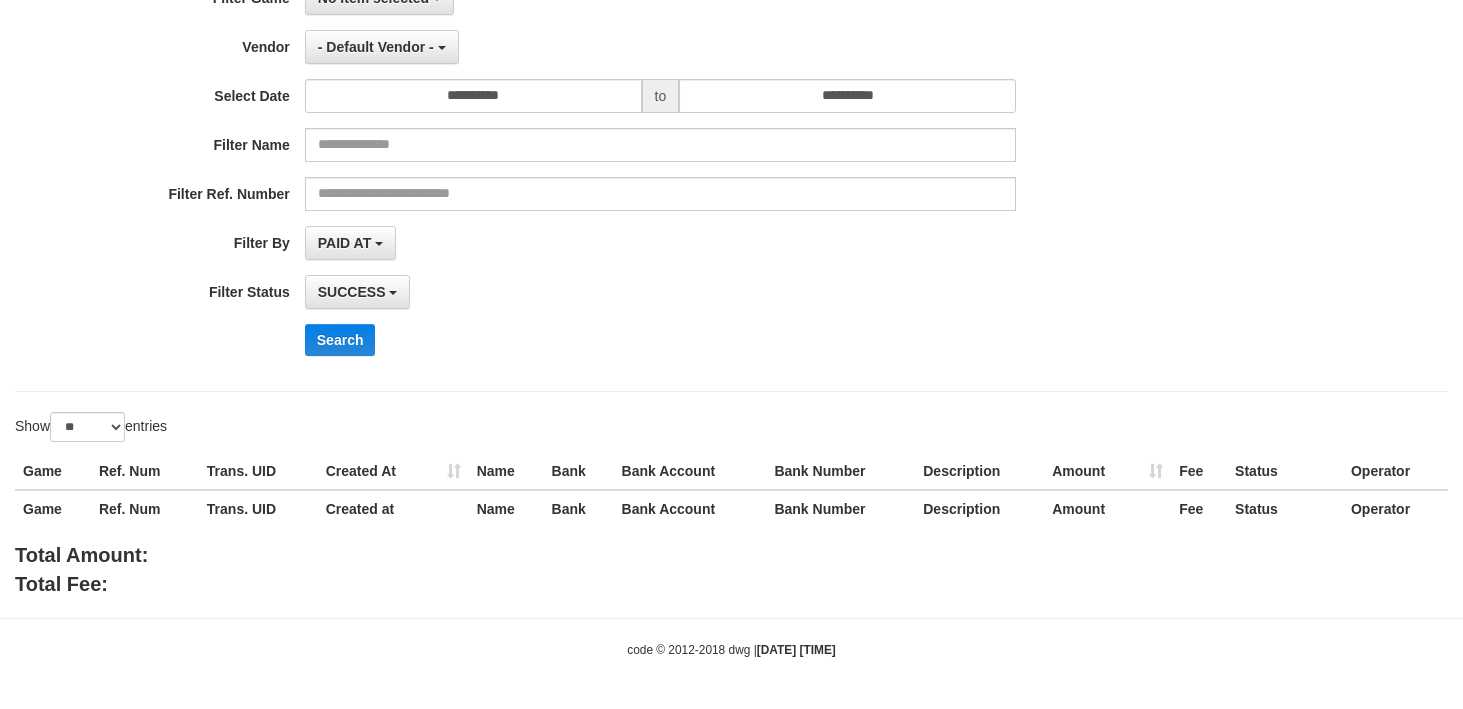 scroll, scrollTop: 0, scrollLeft: 0, axis: both 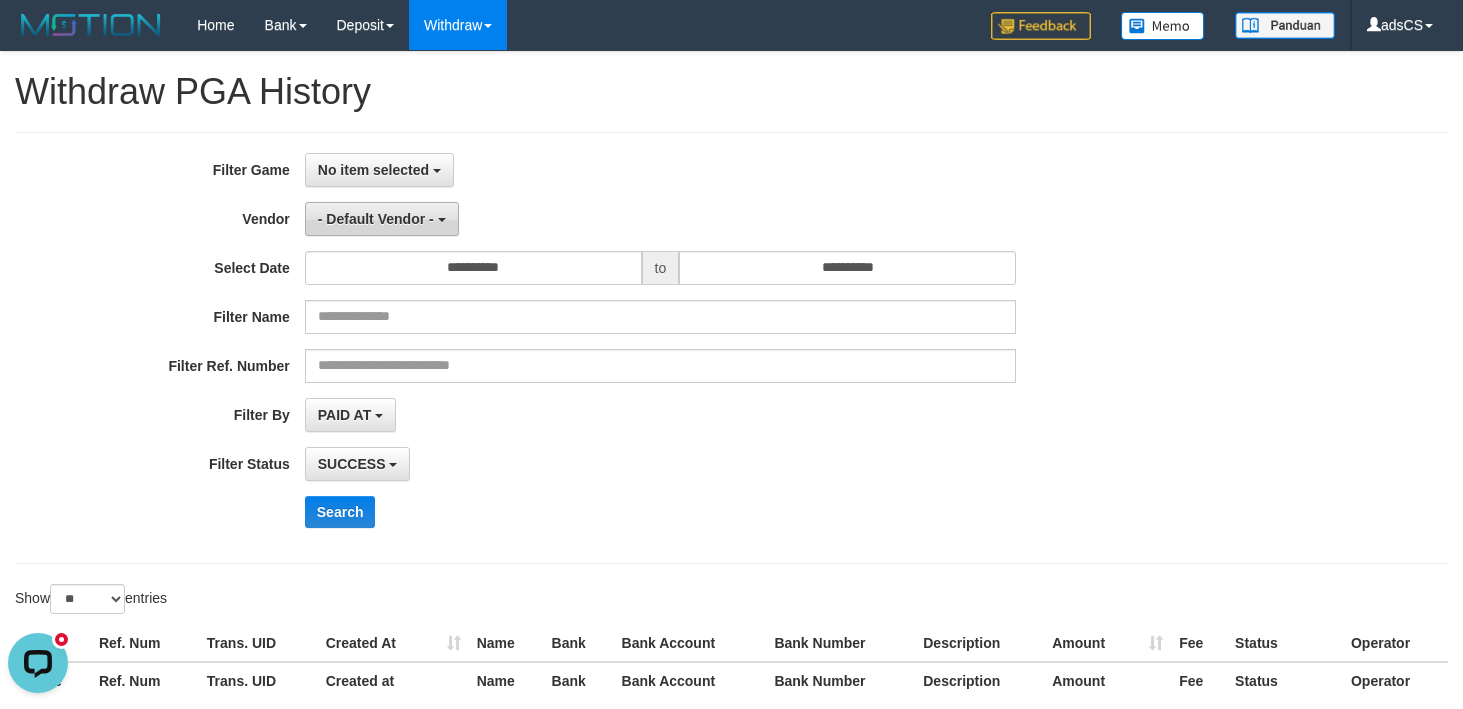 click on "- Default Vendor -" at bounding box center (376, 219) 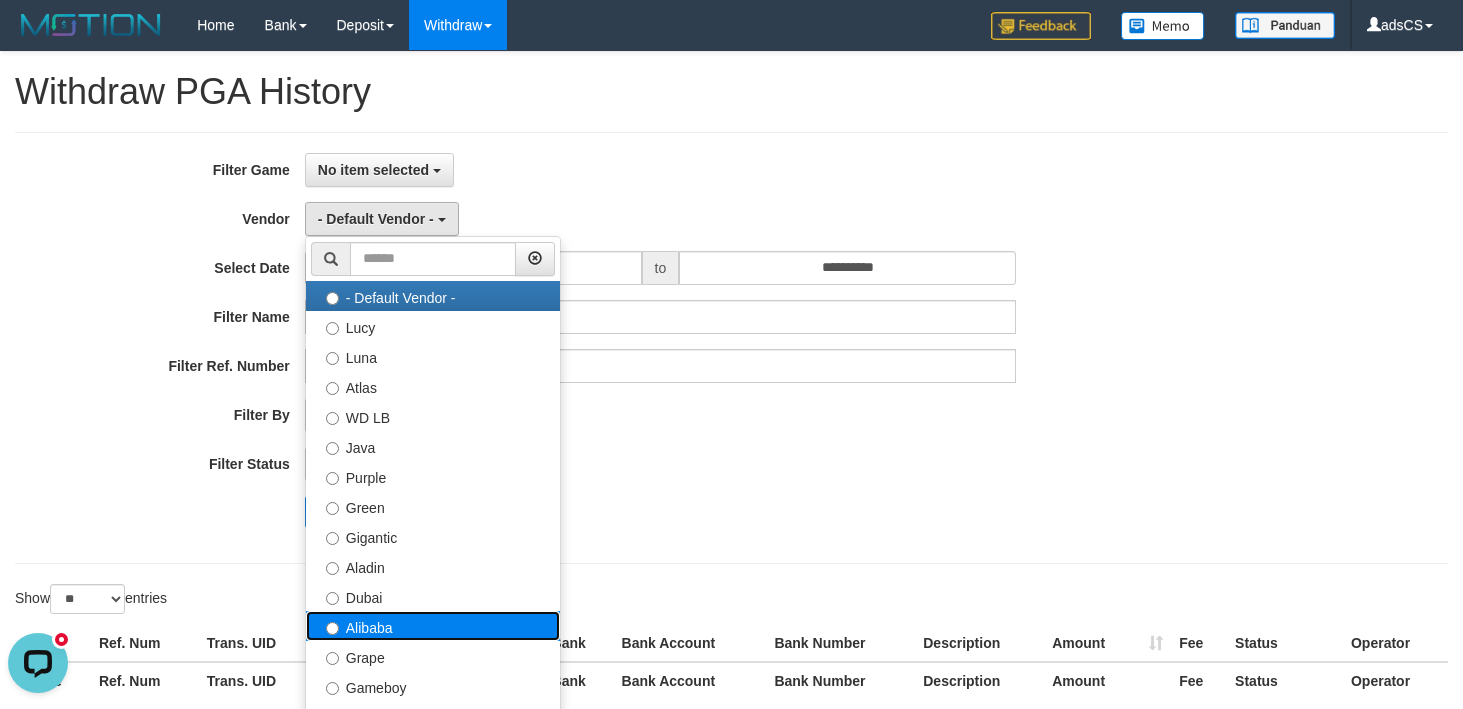 click on "Alibaba" at bounding box center (433, 626) 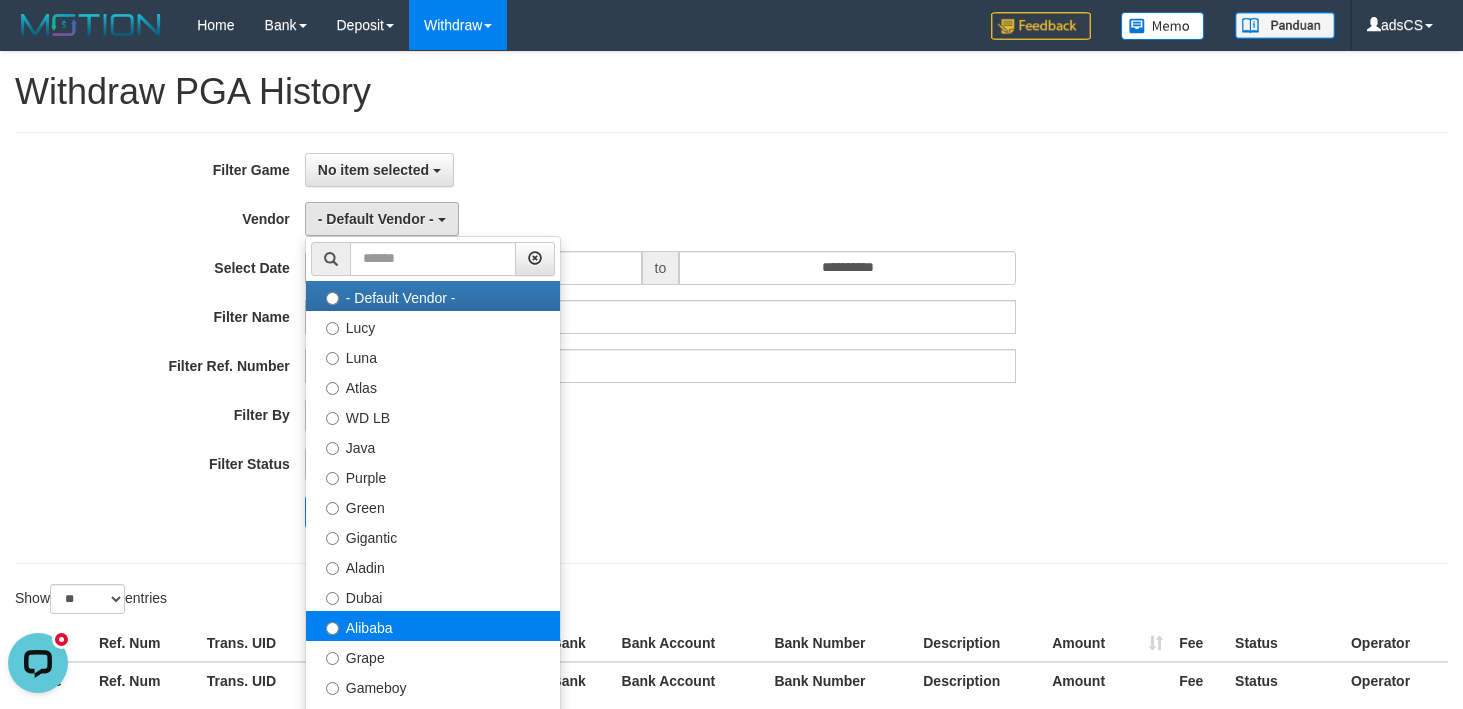 select on "**********" 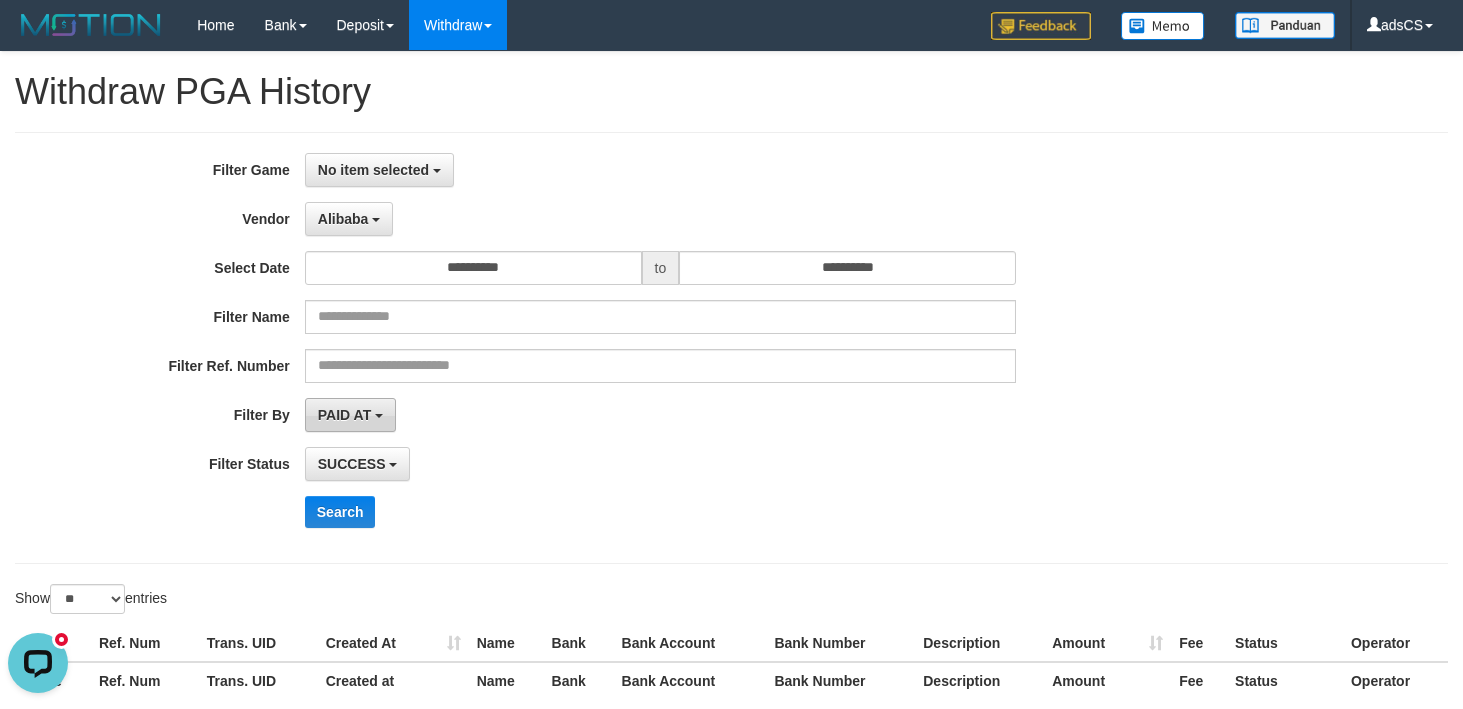 click on "PAID AT" at bounding box center [344, 415] 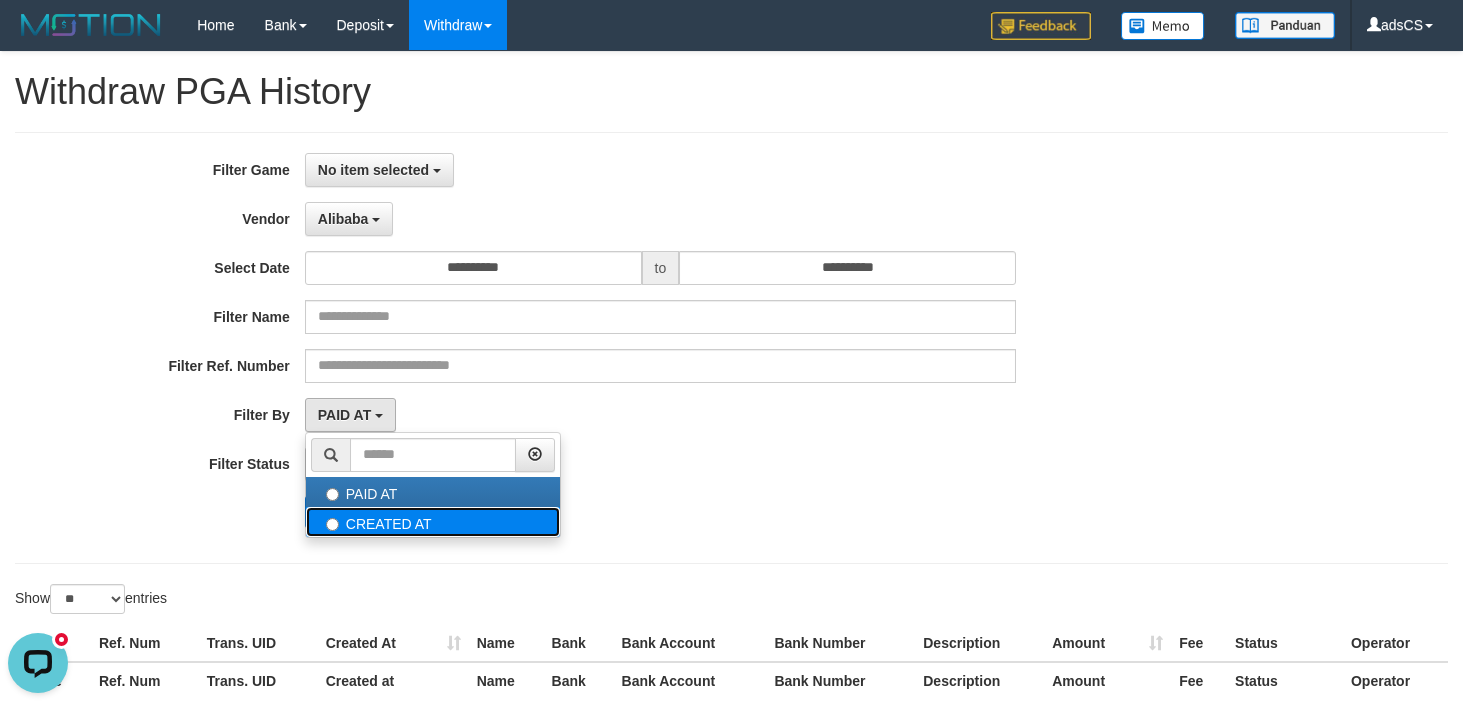 click on "CREATED AT" at bounding box center (433, 522) 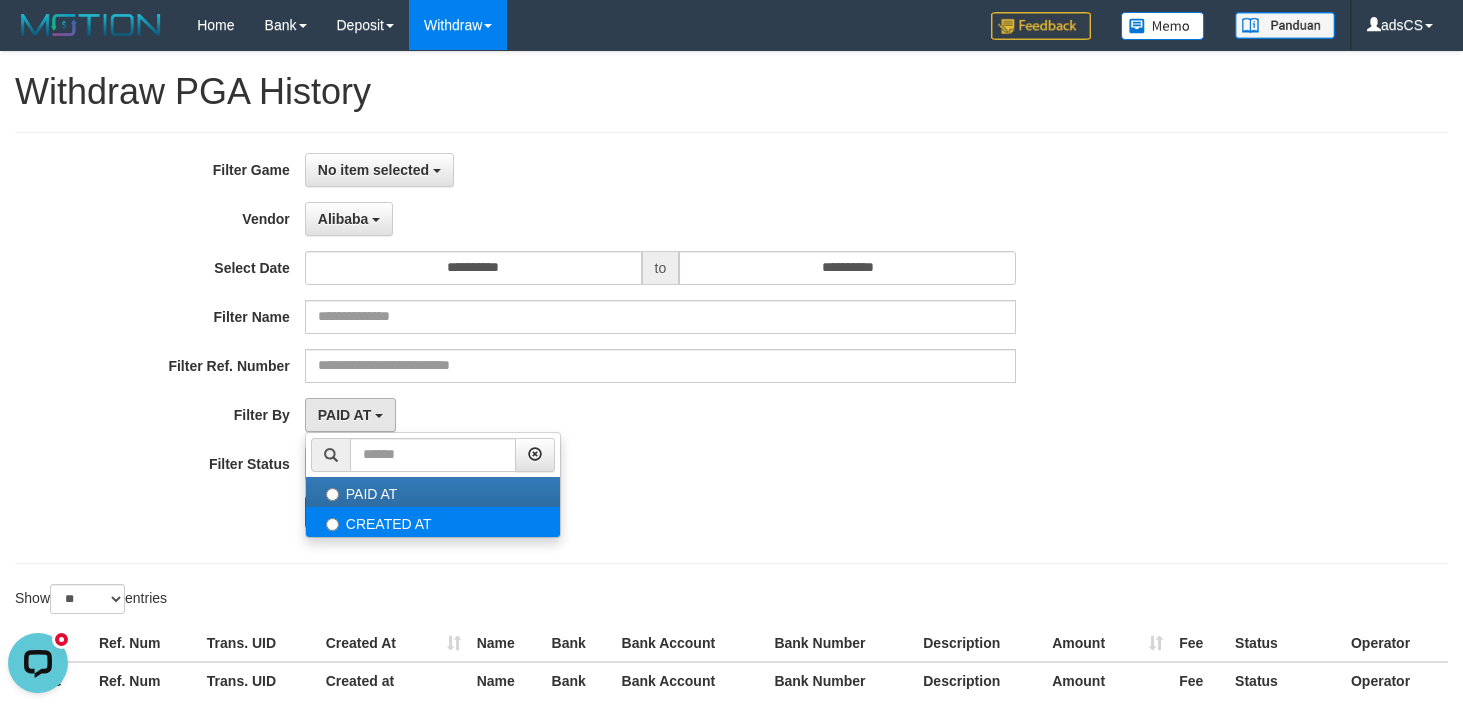 select on "*" 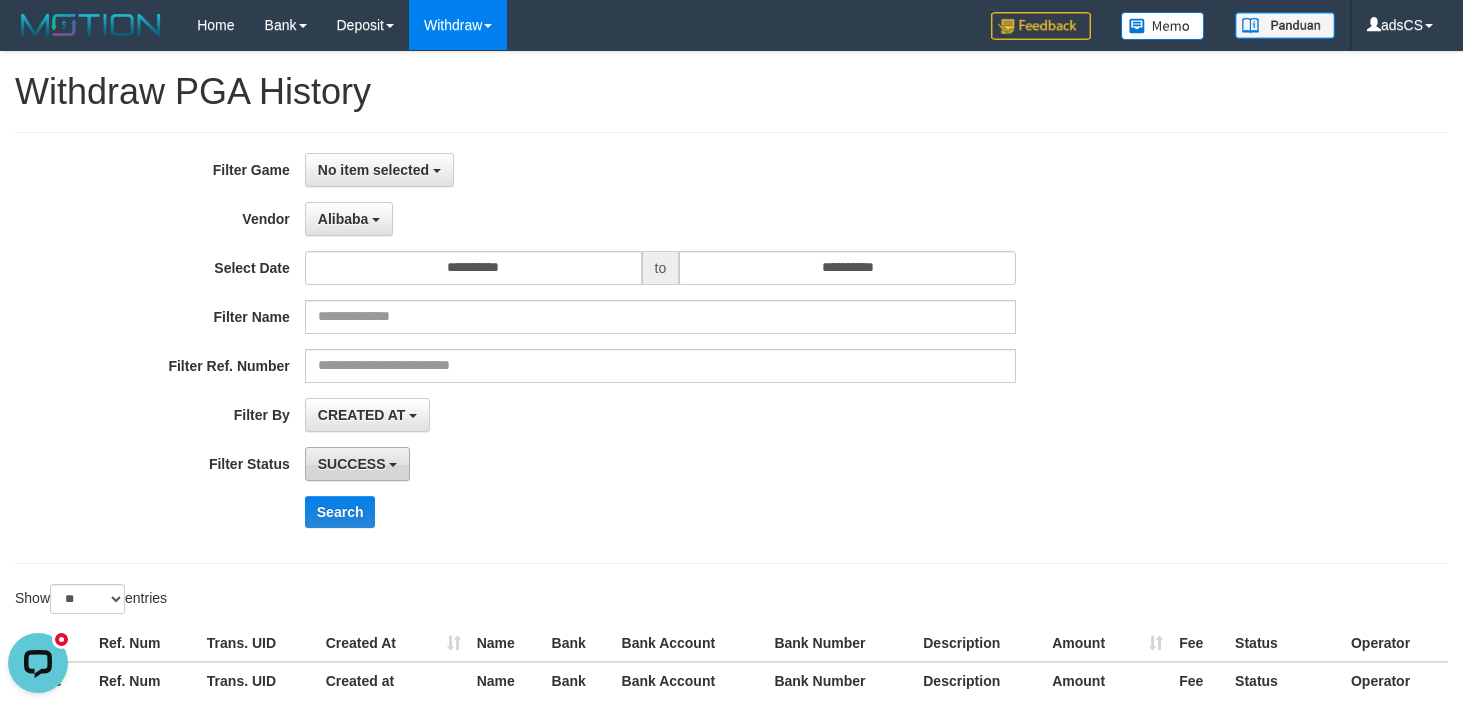 click on "SUCCESS" at bounding box center [352, 464] 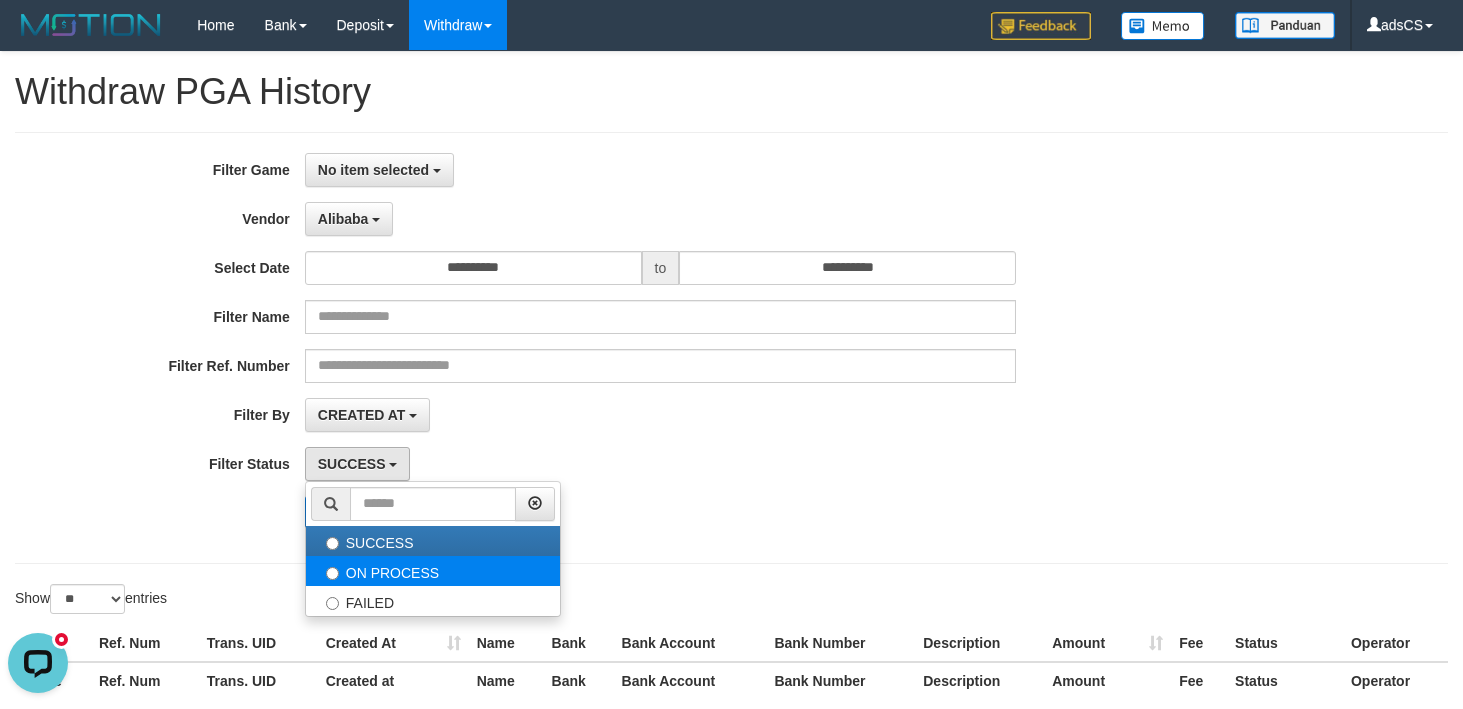 select on "*" 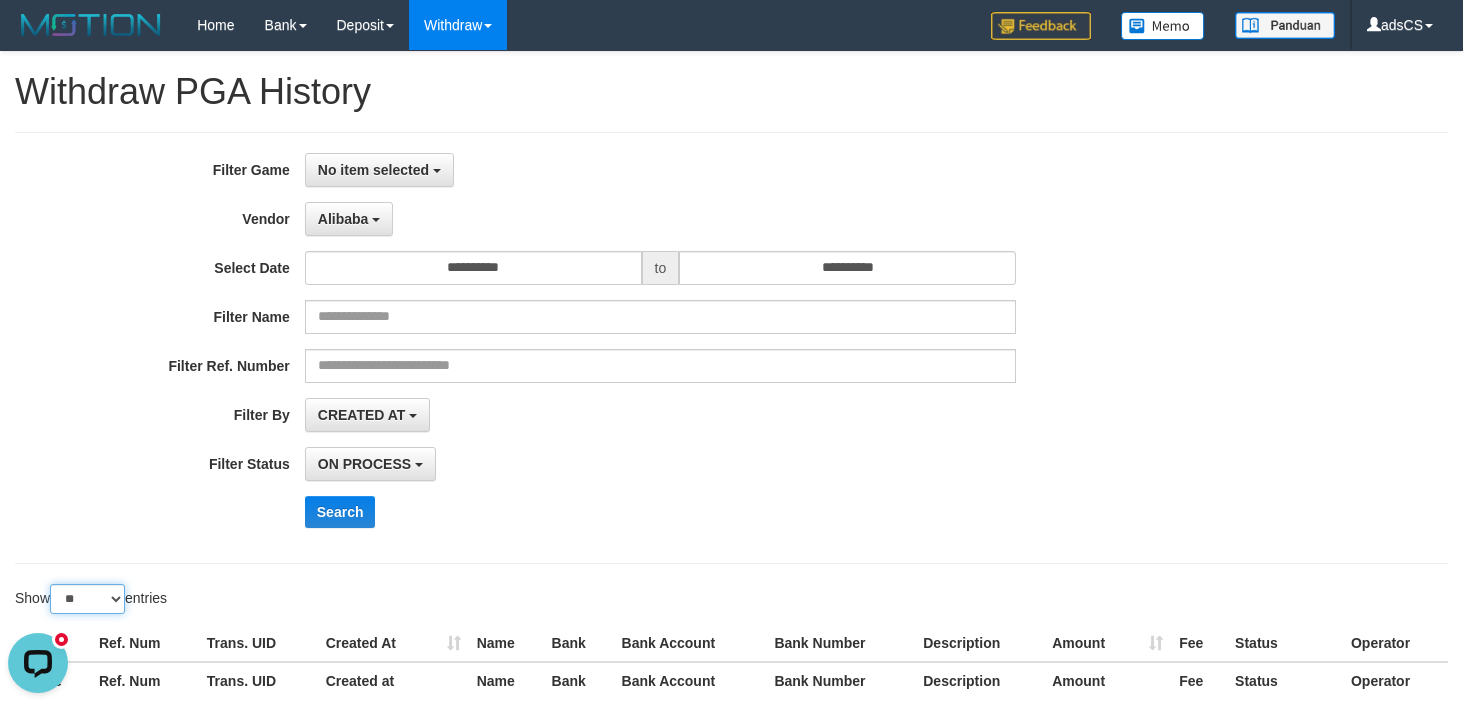 click on "** ** ** ***" at bounding box center [87, 599] 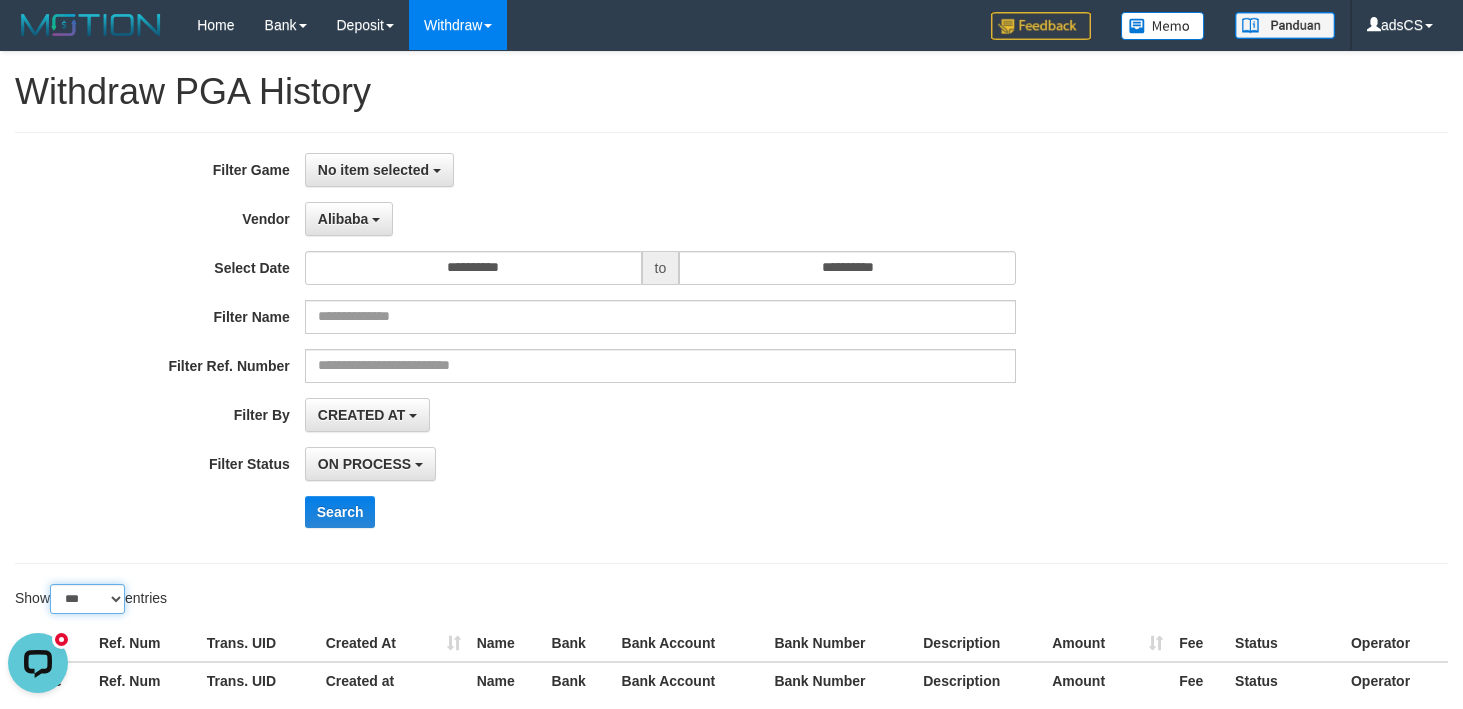 click on "** ** ** ***" at bounding box center [87, 599] 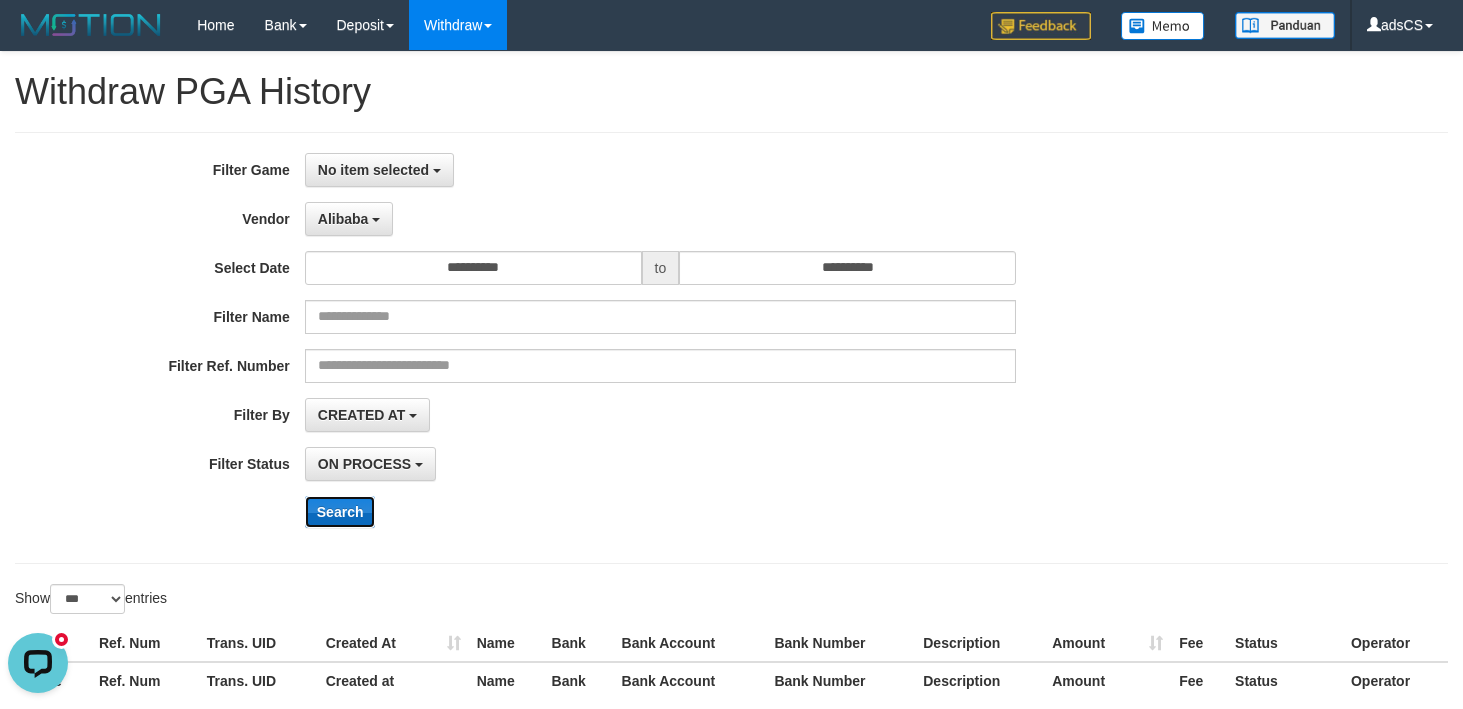 click on "Search" at bounding box center (340, 512) 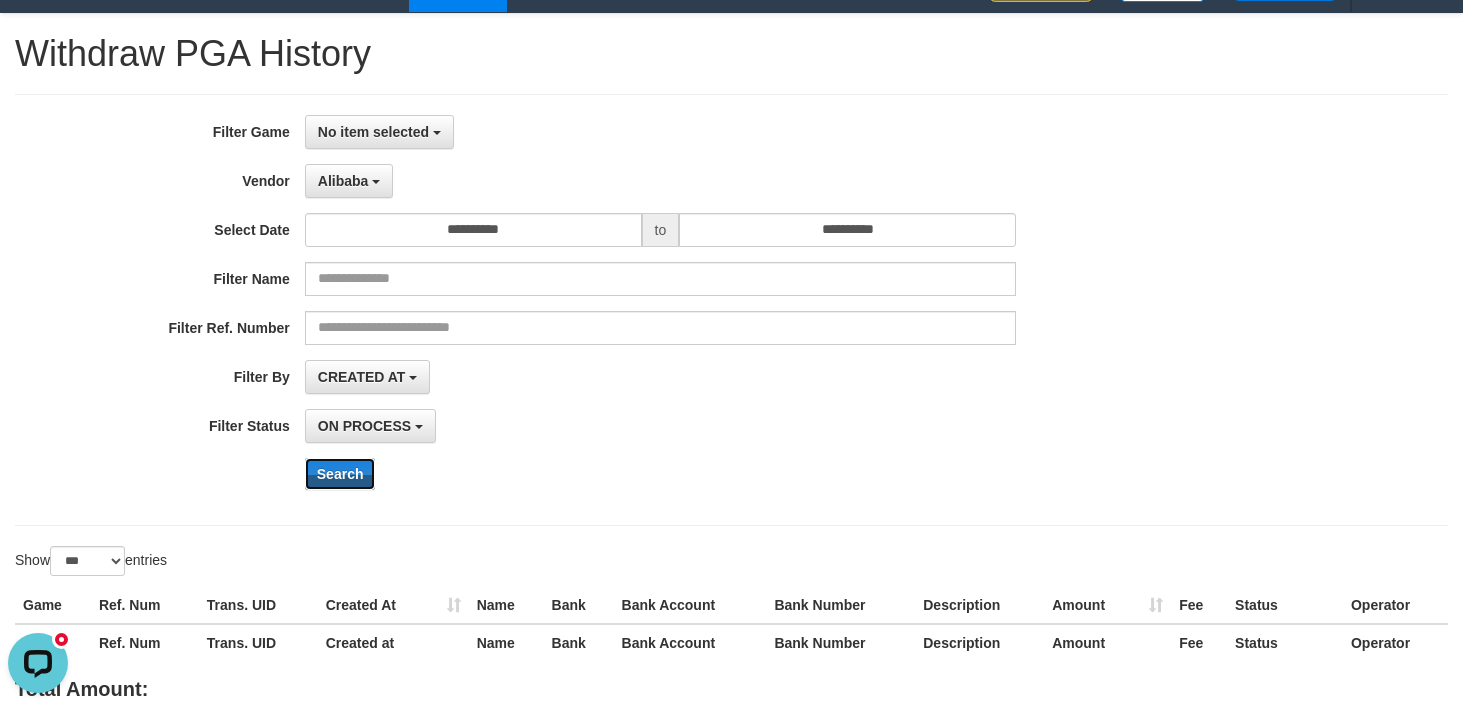 scroll, scrollTop: 0, scrollLeft: 0, axis: both 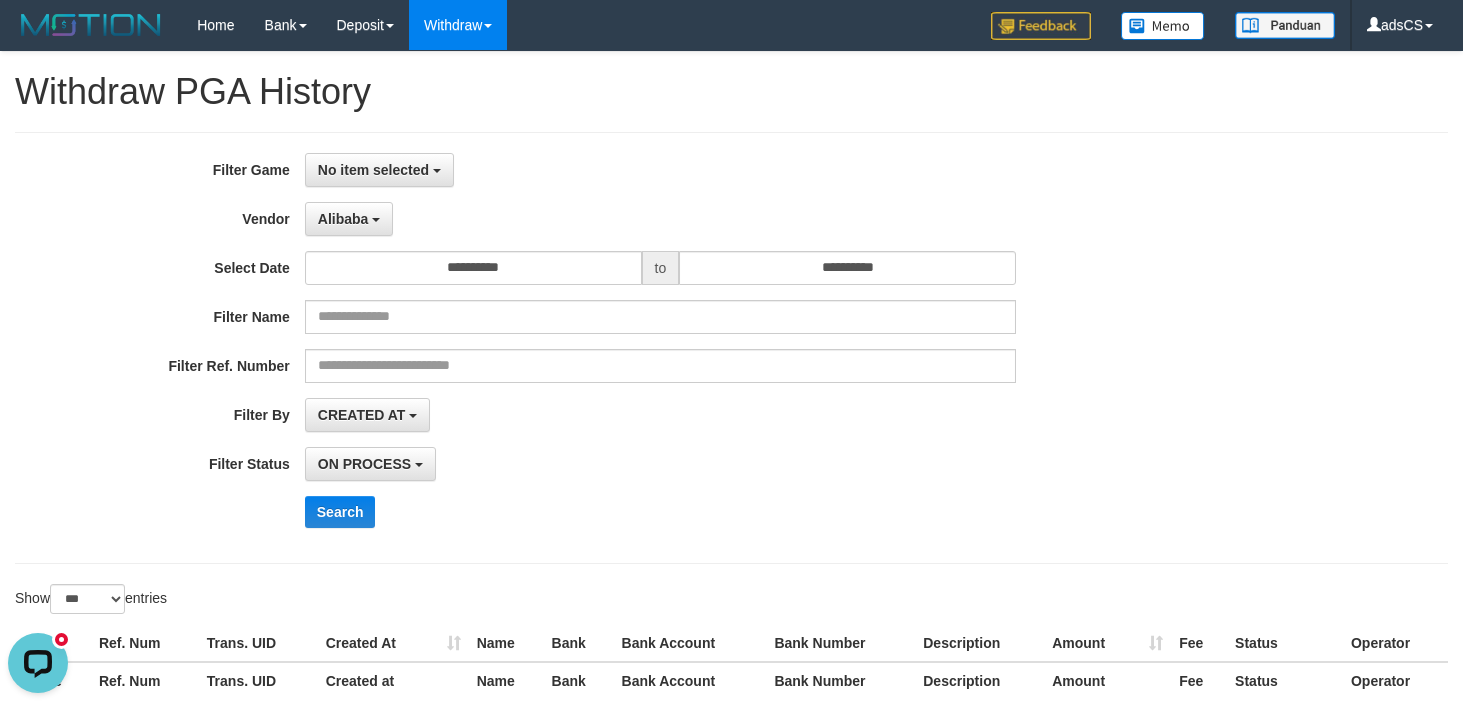 click on "**********" at bounding box center (609, 415) 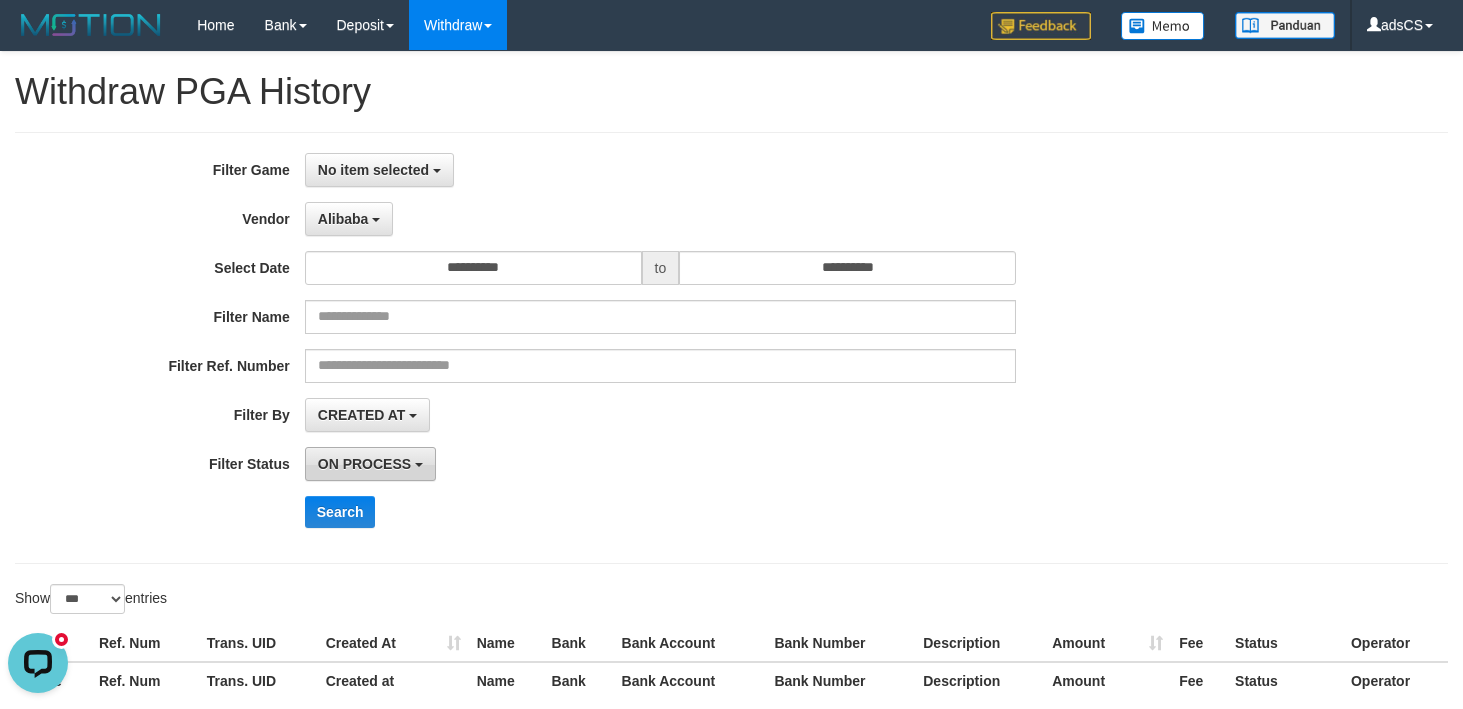 click on "ON PROCESS" at bounding box center (364, 464) 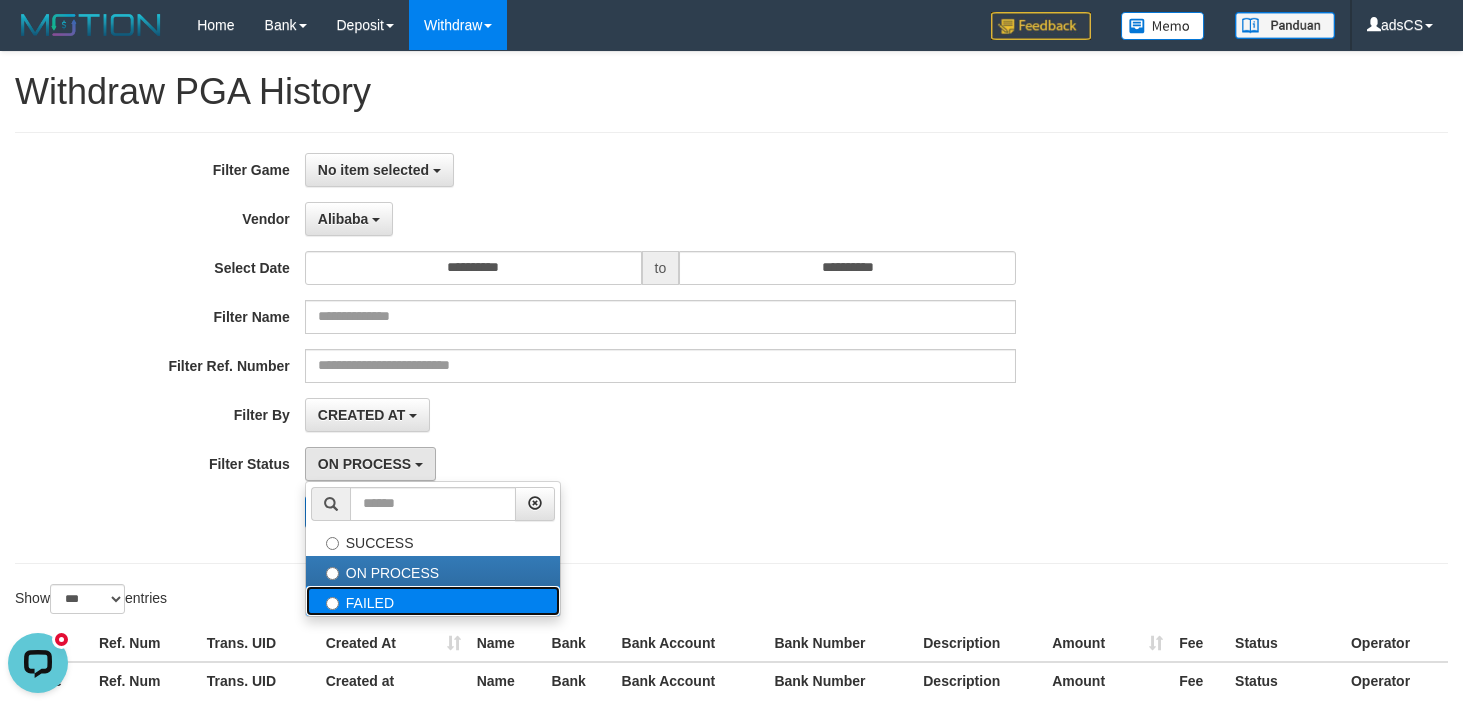 click on "FAILED" at bounding box center (433, 601) 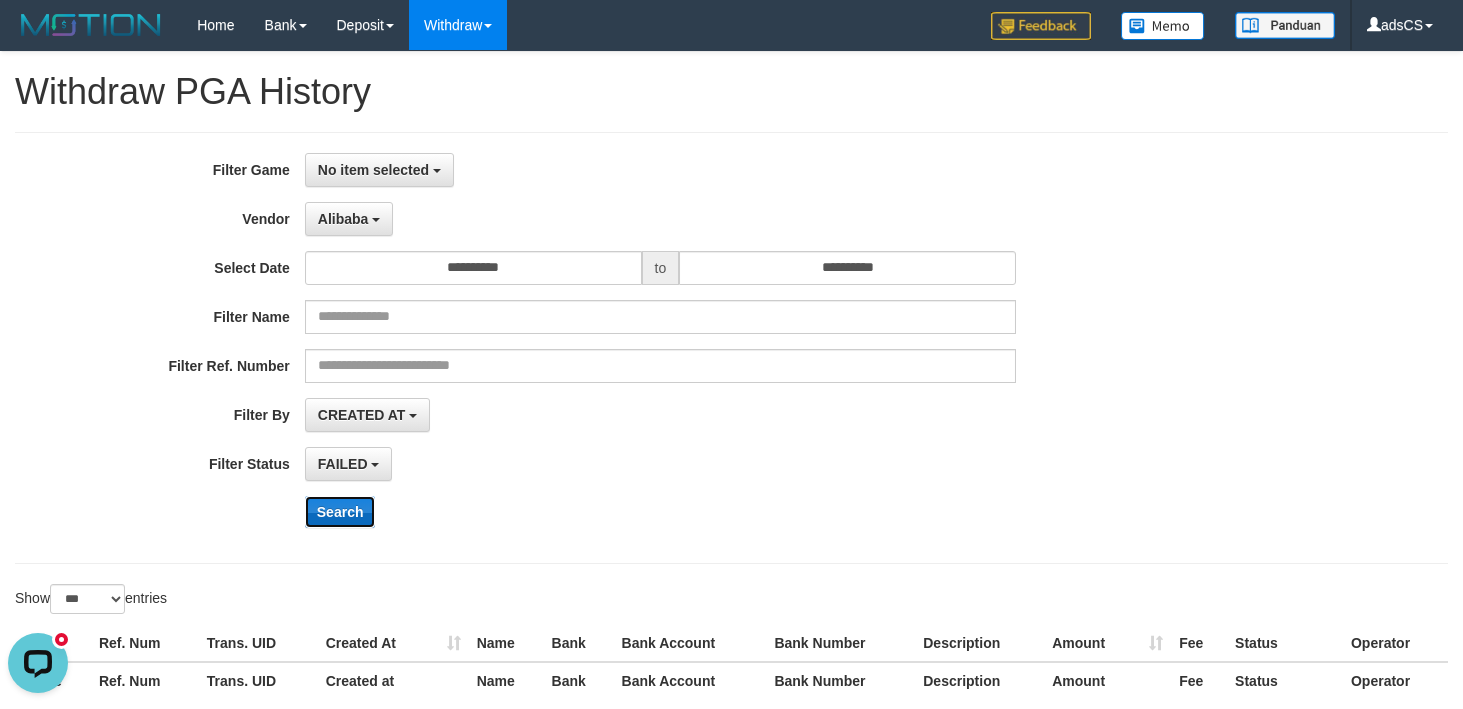 click on "Search" at bounding box center [340, 512] 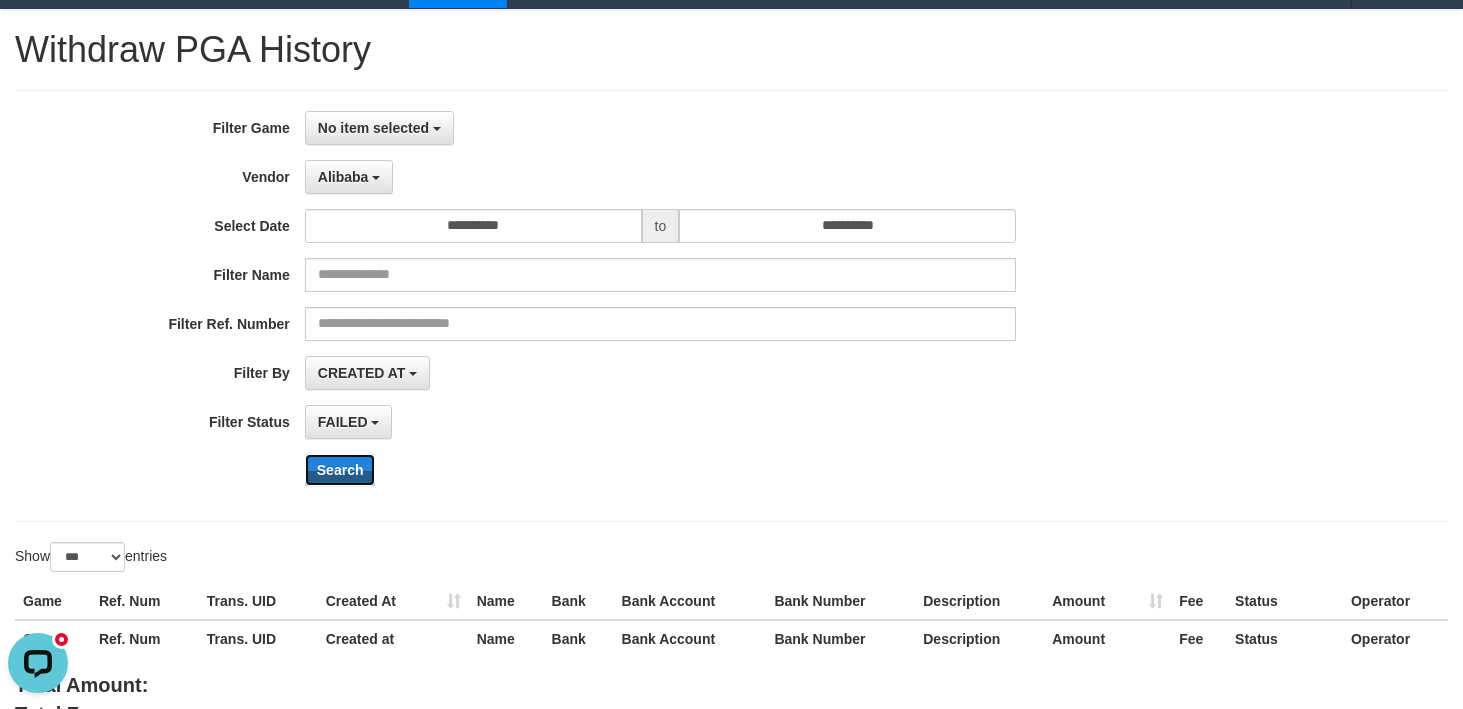 scroll, scrollTop: 0, scrollLeft: 0, axis: both 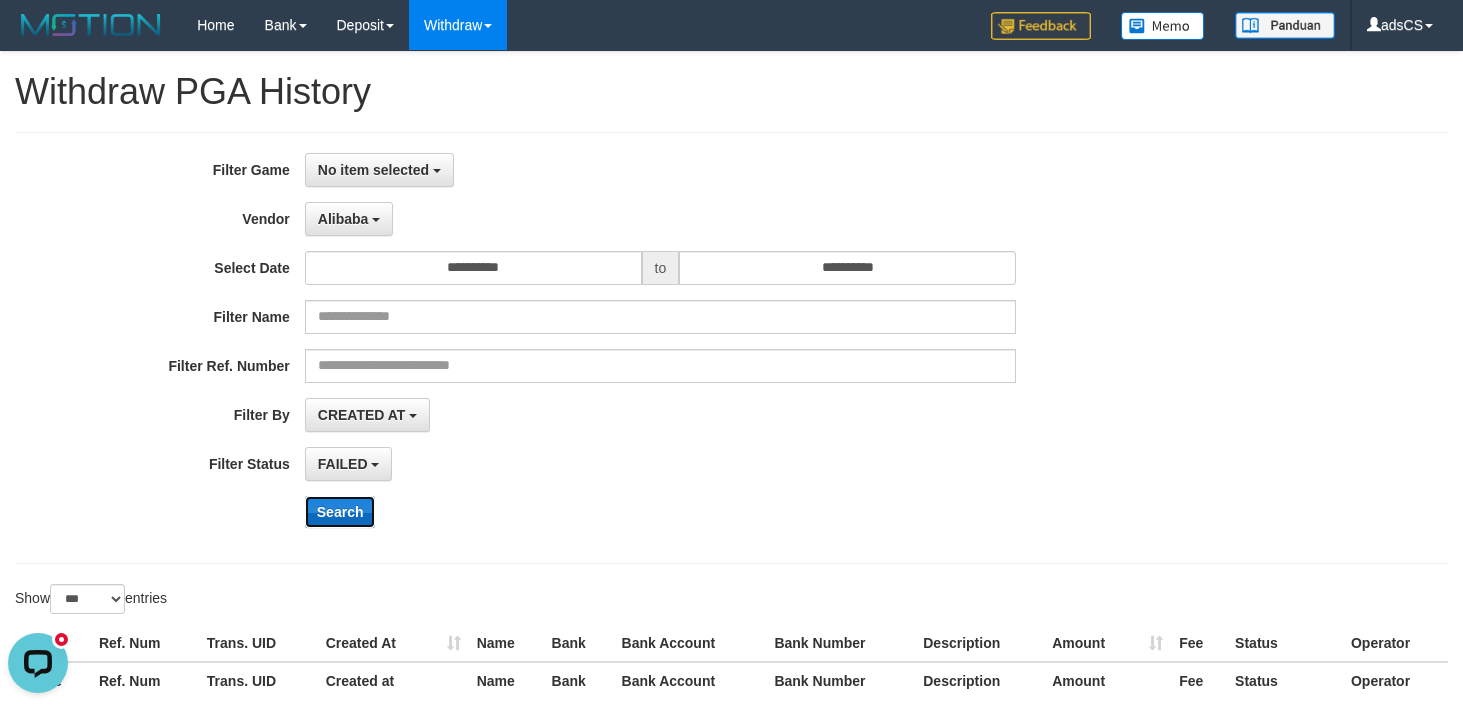 click on "Search" at bounding box center [340, 512] 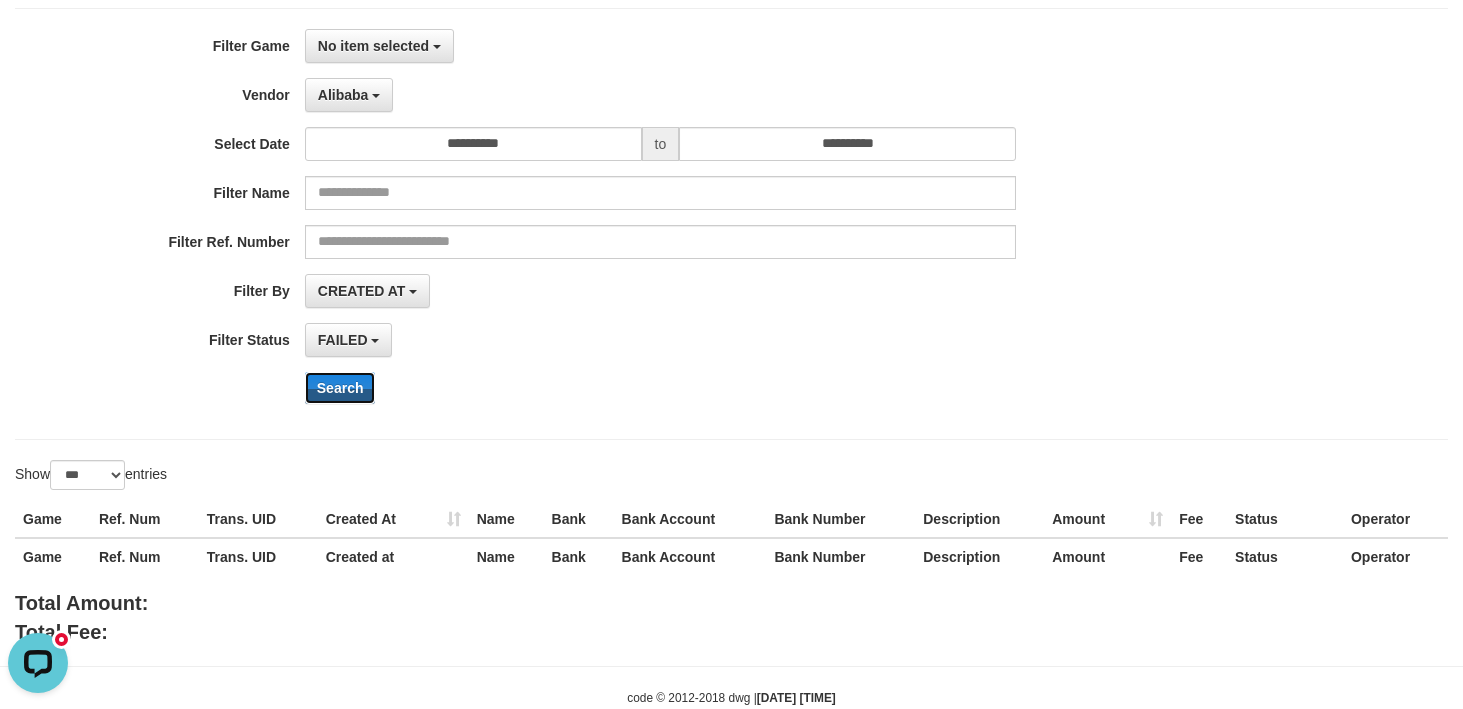 scroll, scrollTop: 172, scrollLeft: 0, axis: vertical 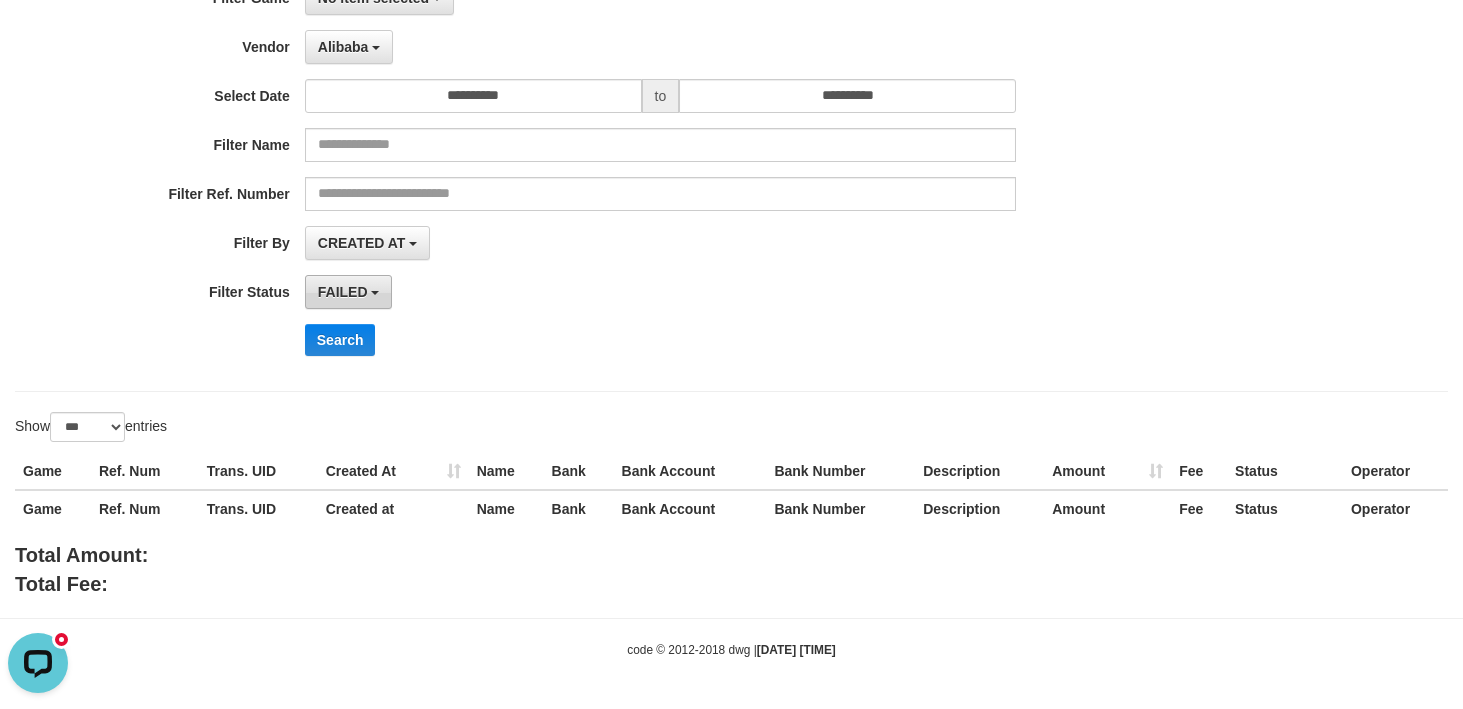 click on "FAILED" at bounding box center (343, 292) 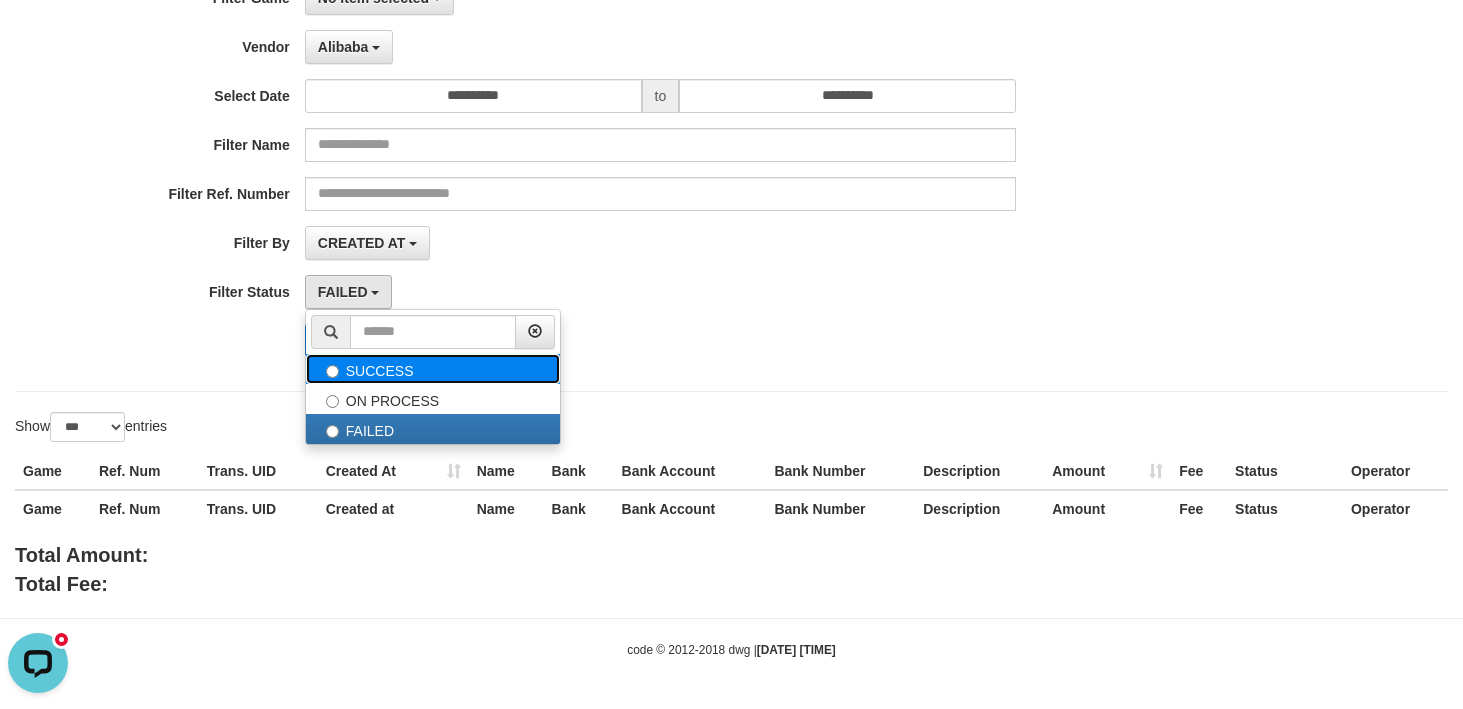 click on "SUCCESS" at bounding box center (433, 369) 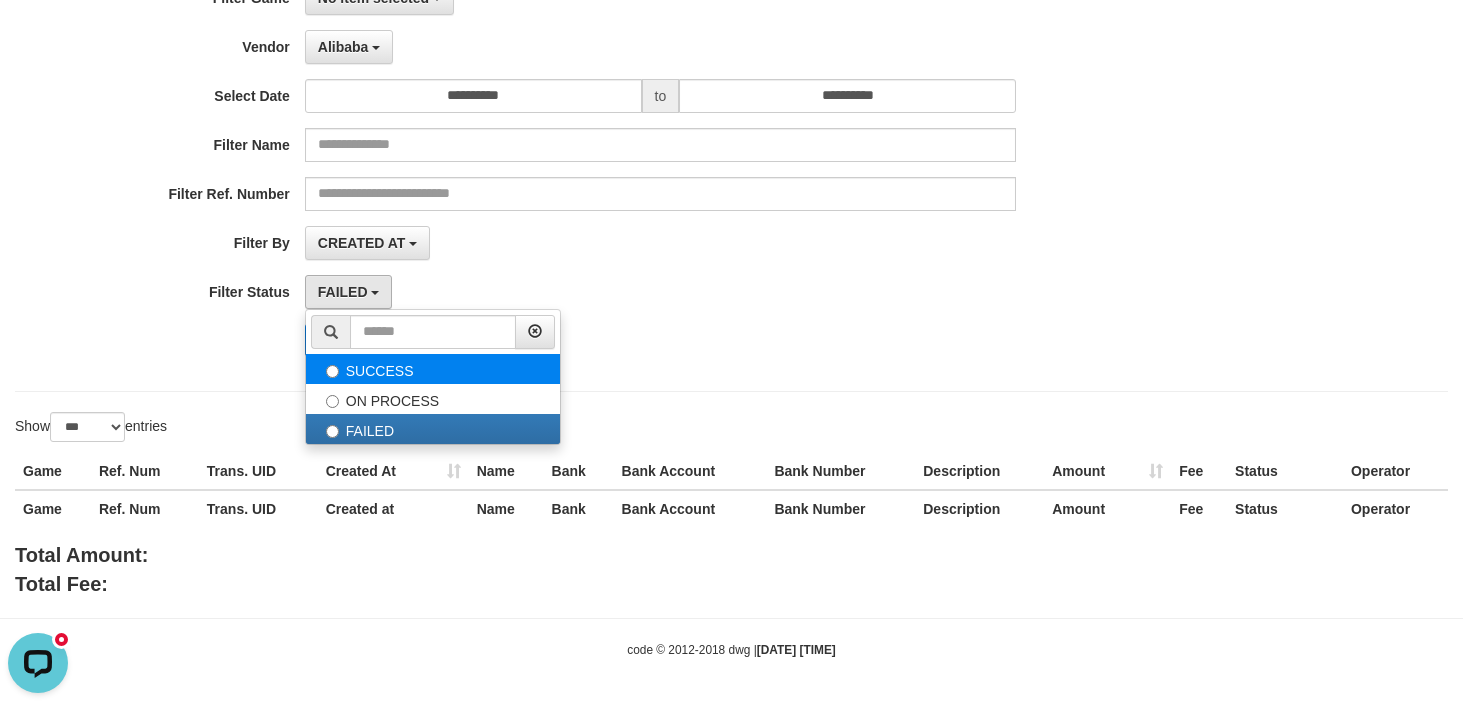 select on "*" 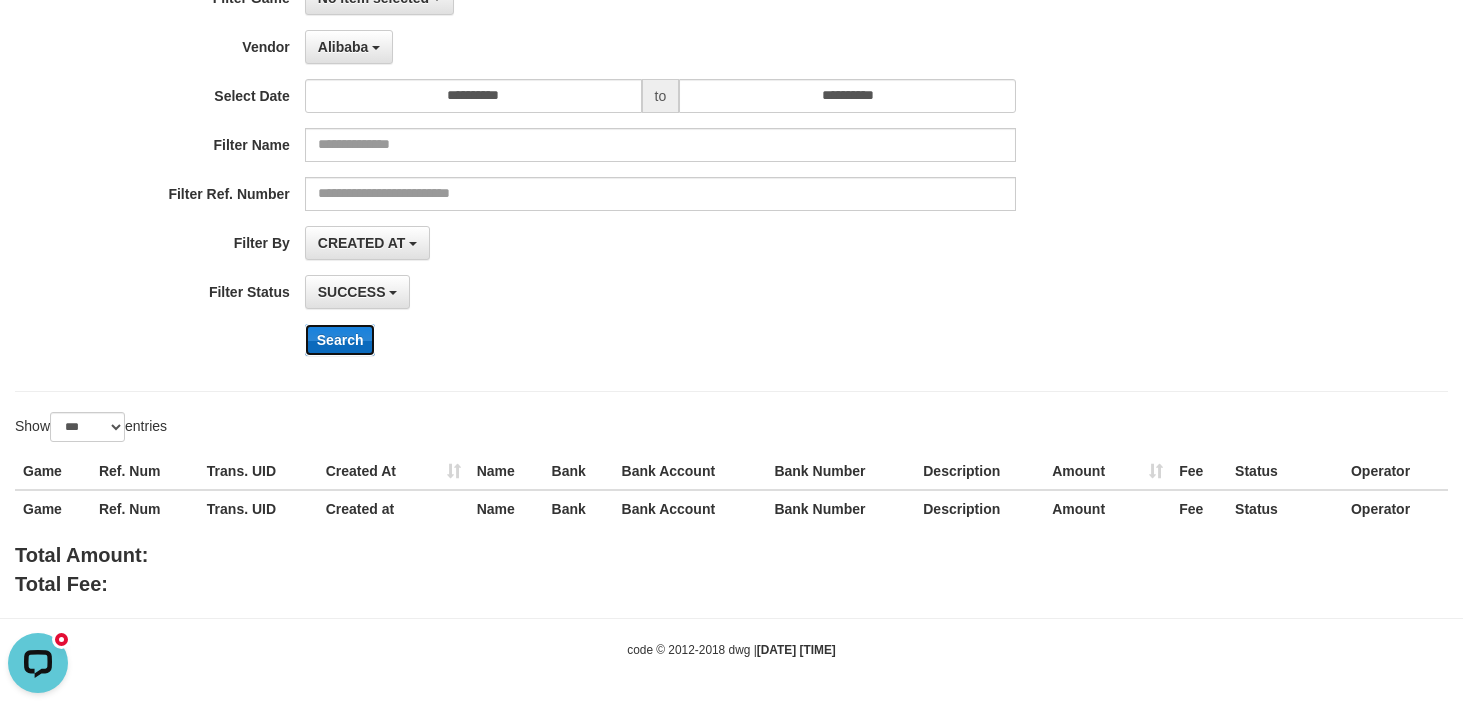 click on "Search" at bounding box center (340, 340) 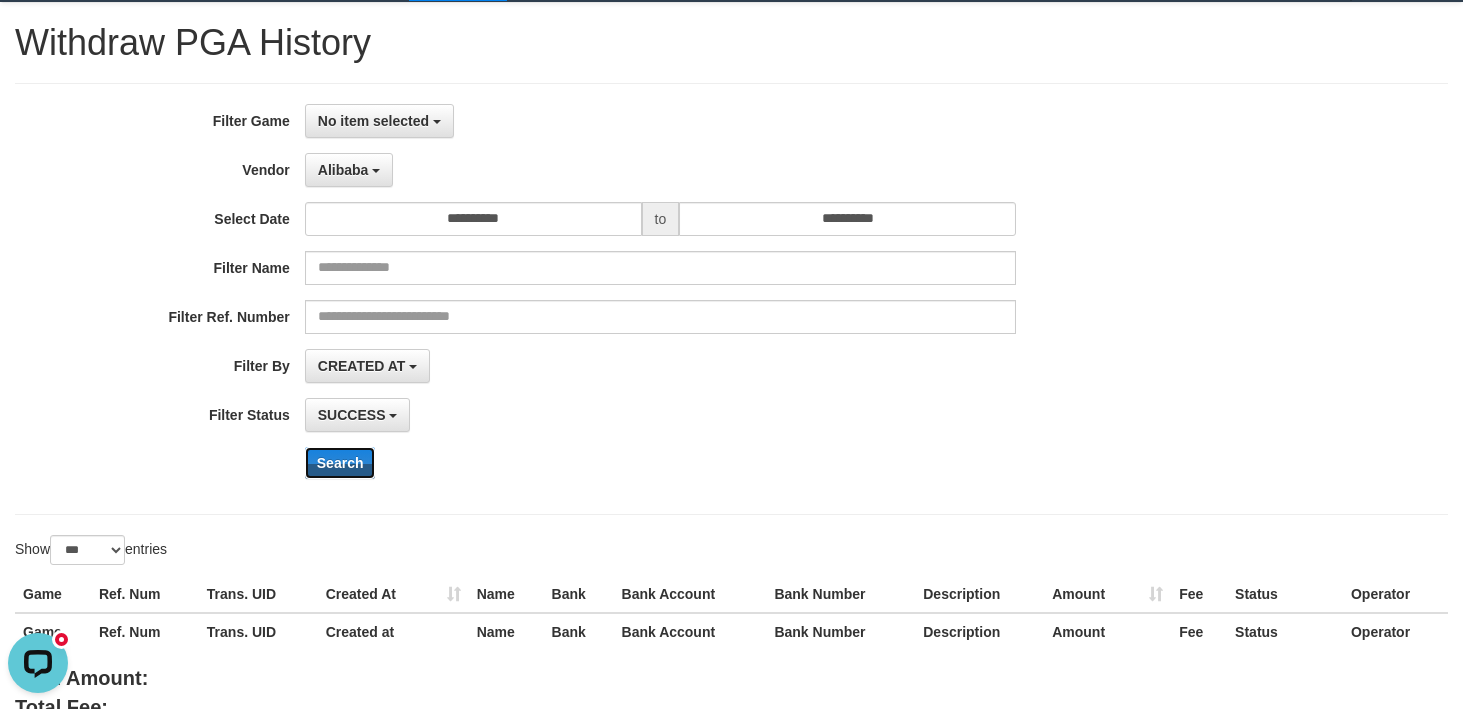 scroll, scrollTop: 0, scrollLeft: 0, axis: both 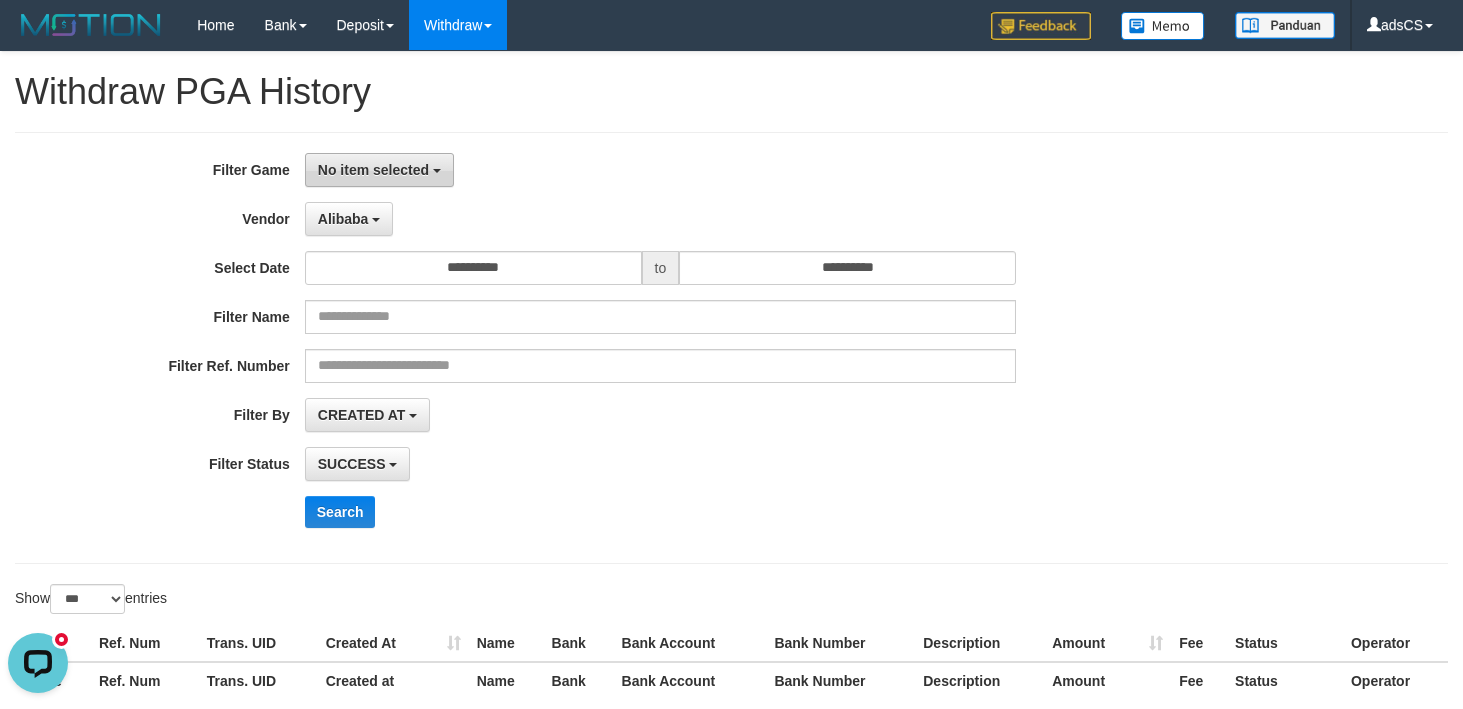 click on "No item selected" at bounding box center (373, 170) 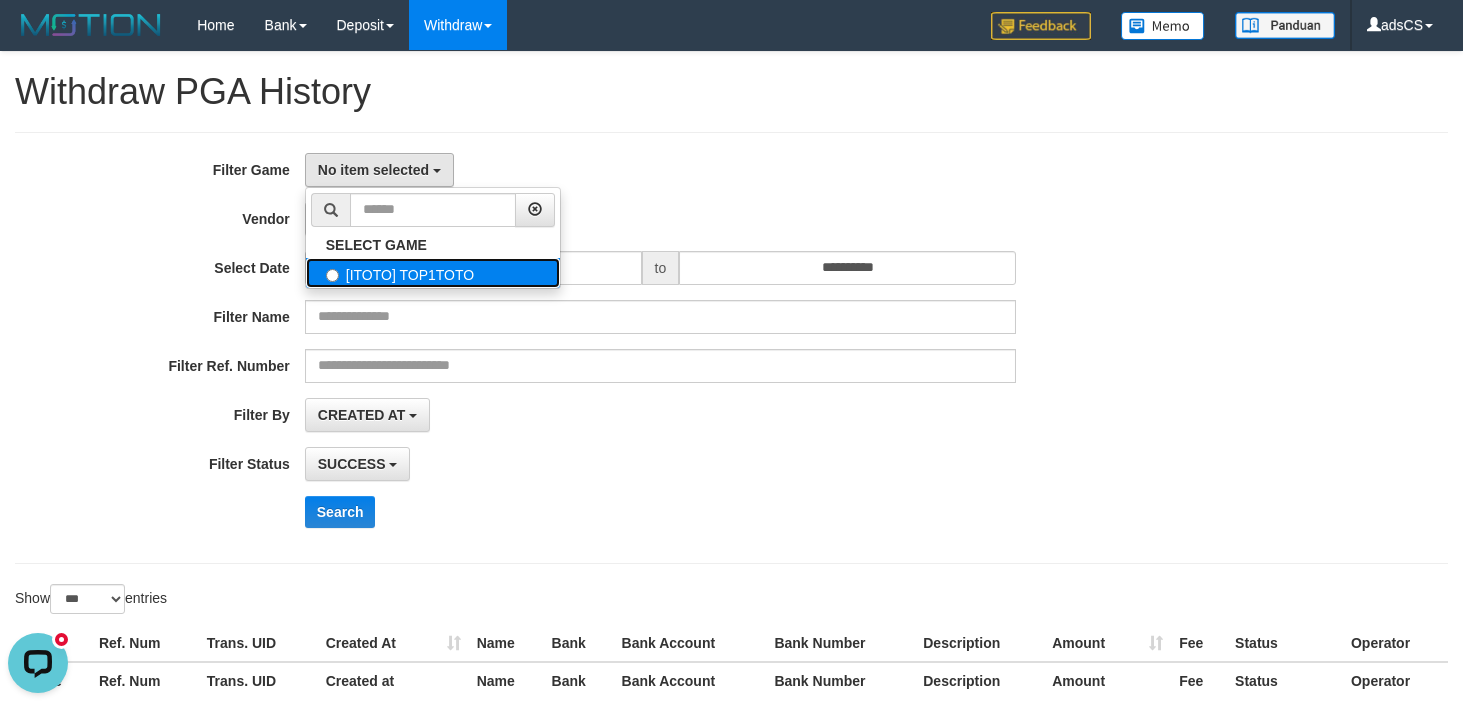 click on "[ITOTO] TOP1TOTO" at bounding box center (433, 273) 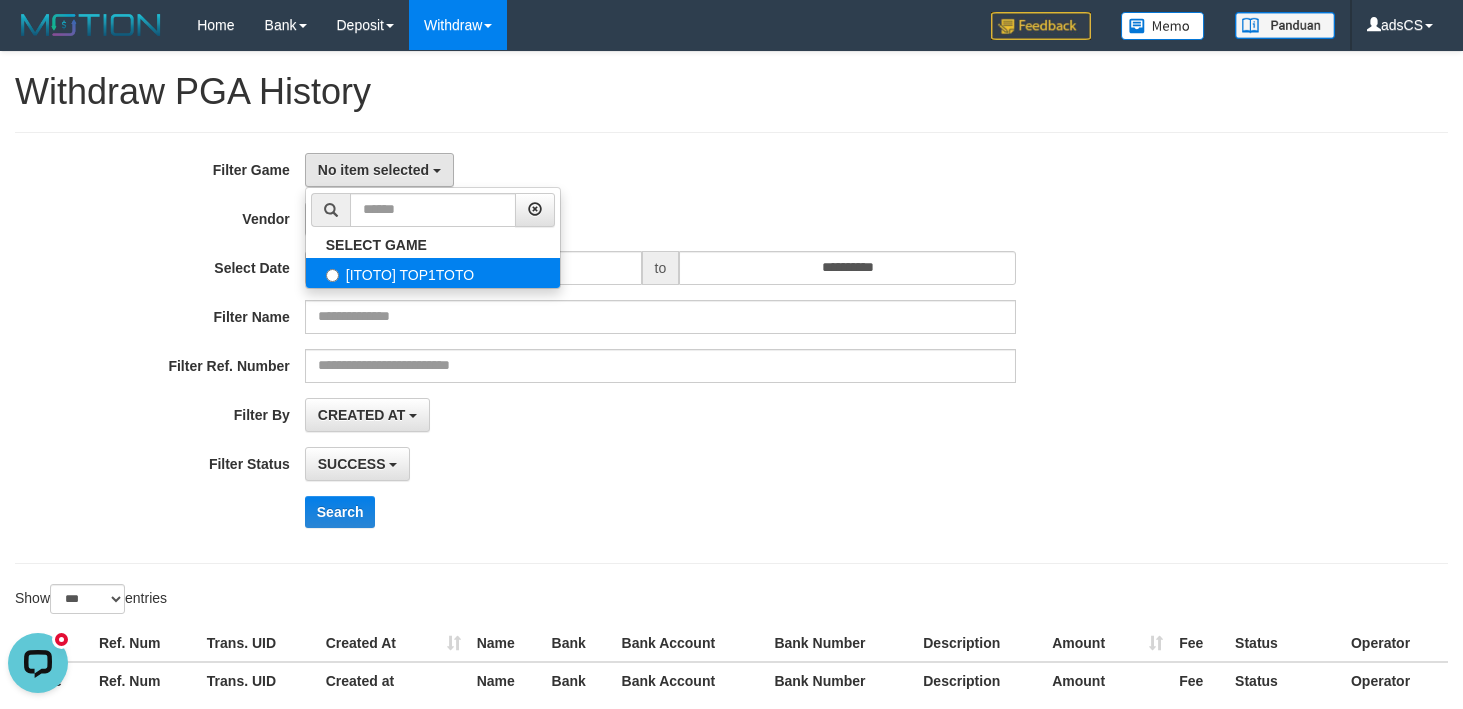 select on "***" 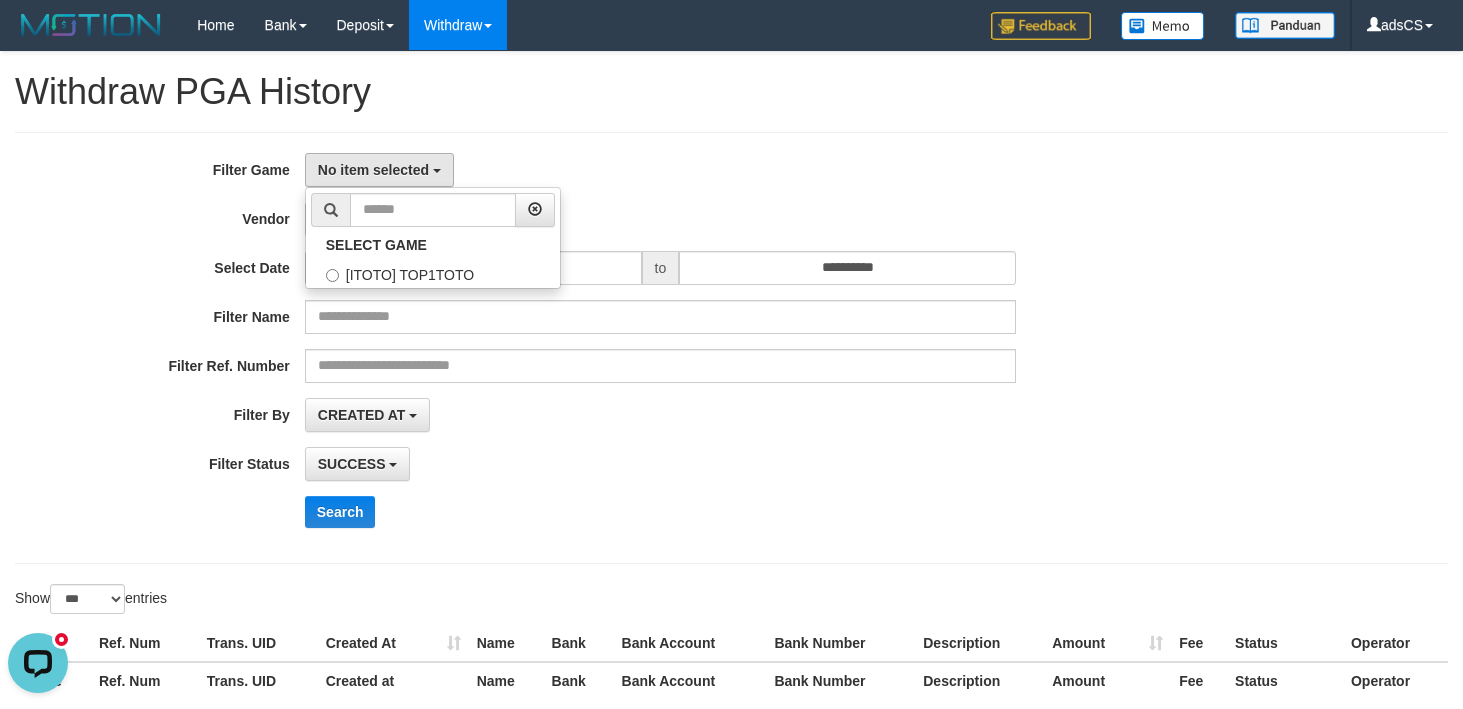 scroll, scrollTop: 18, scrollLeft: 0, axis: vertical 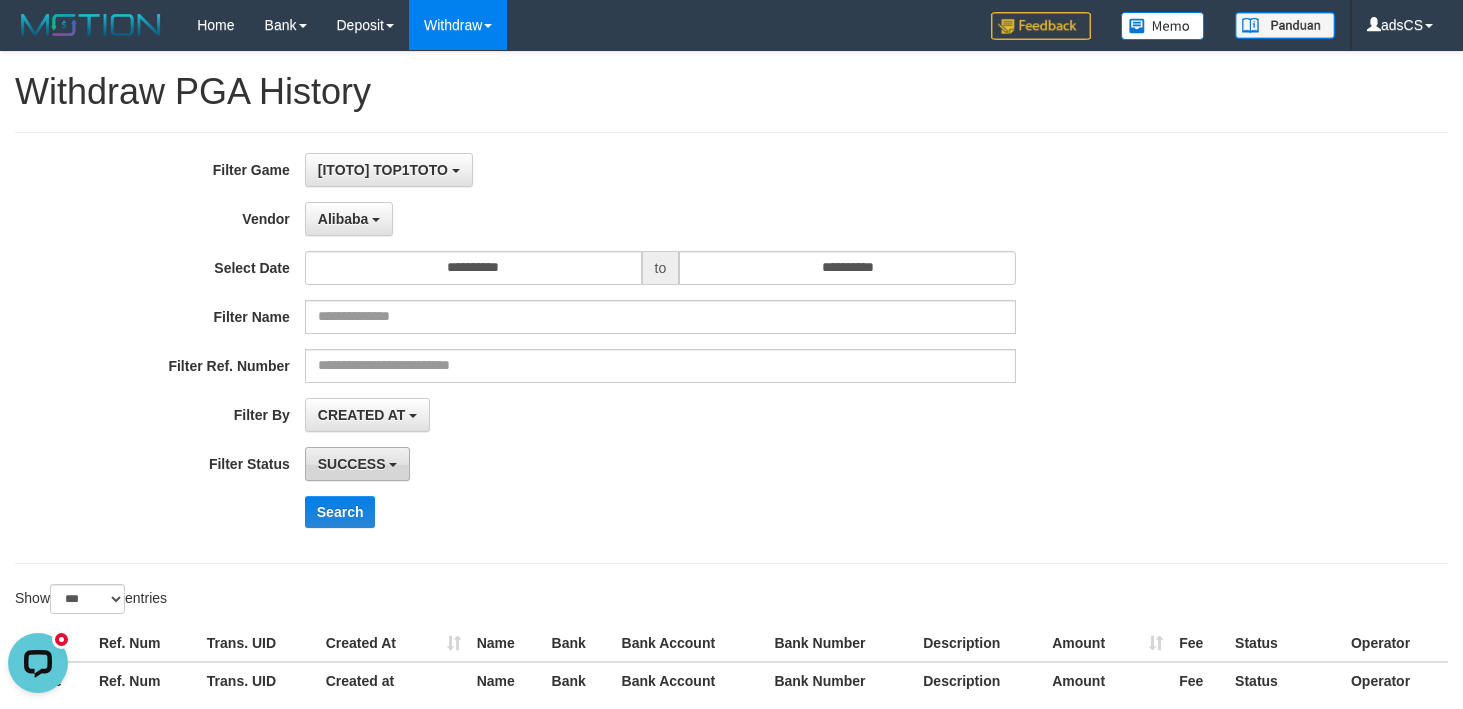 click on "SUCCESS" at bounding box center (358, 464) 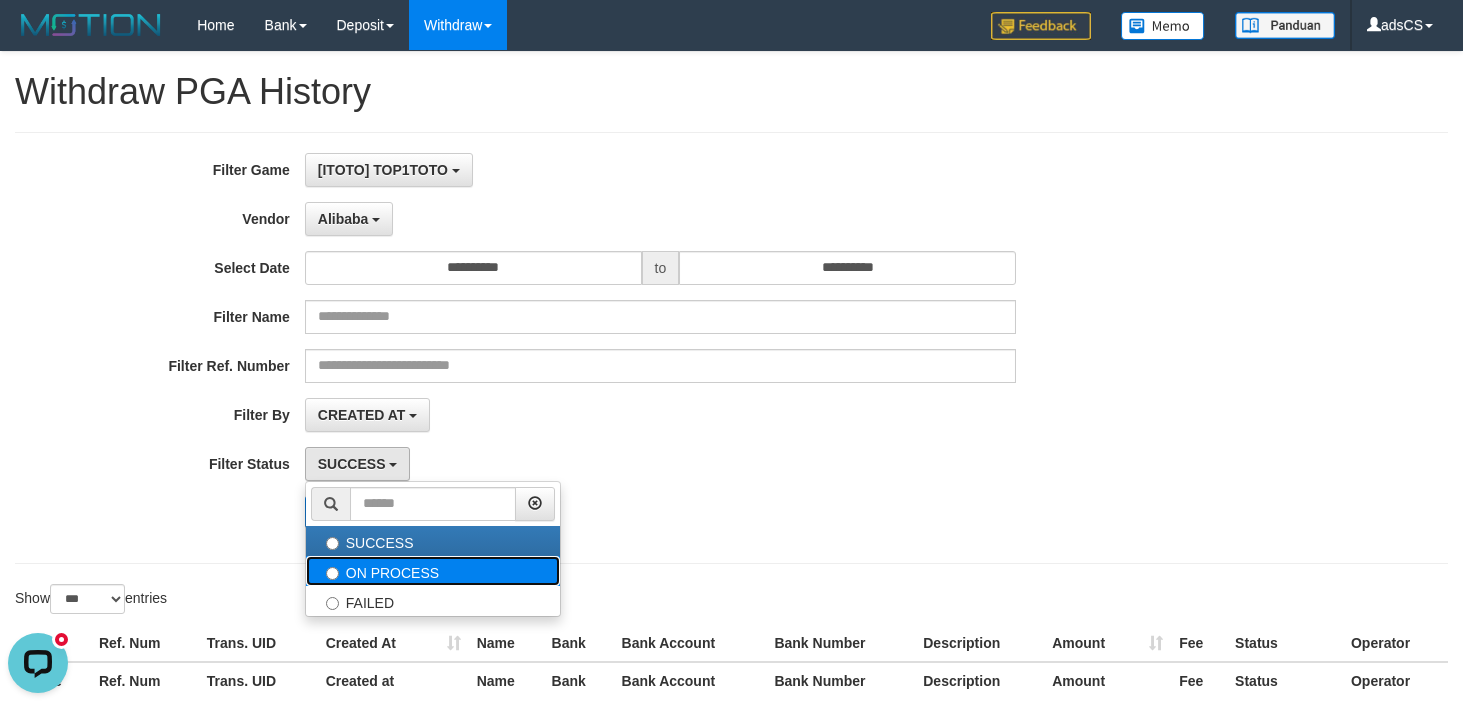 click on "ON PROCESS" at bounding box center [433, 571] 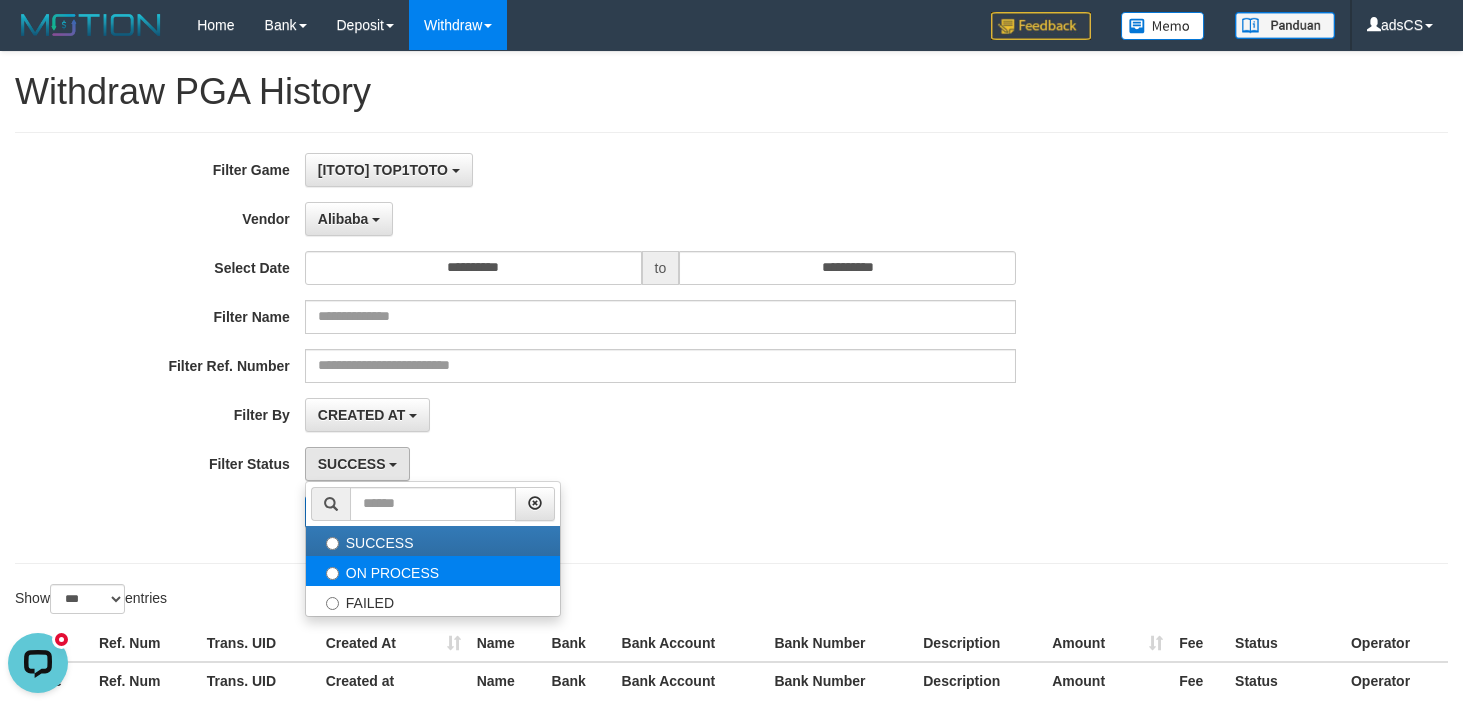 select on "*" 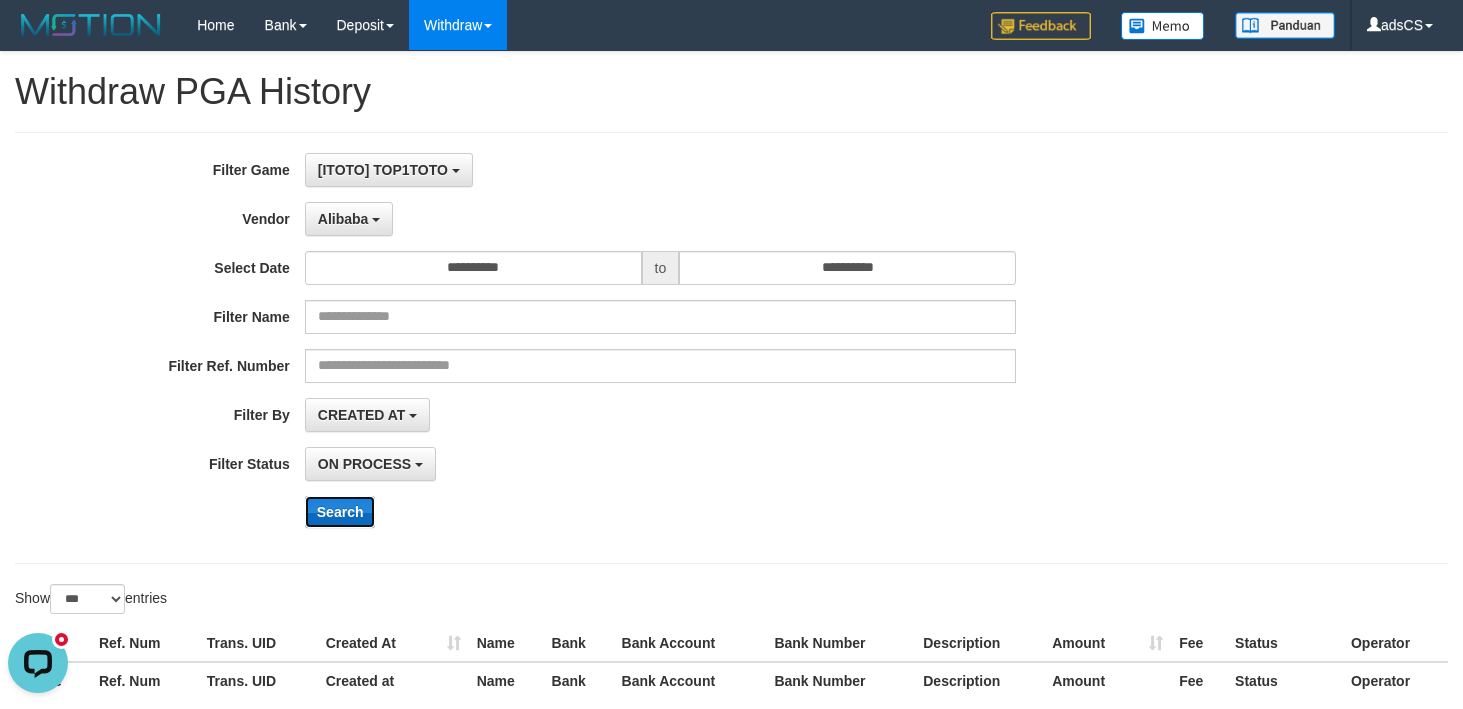 click on "Search" at bounding box center [340, 512] 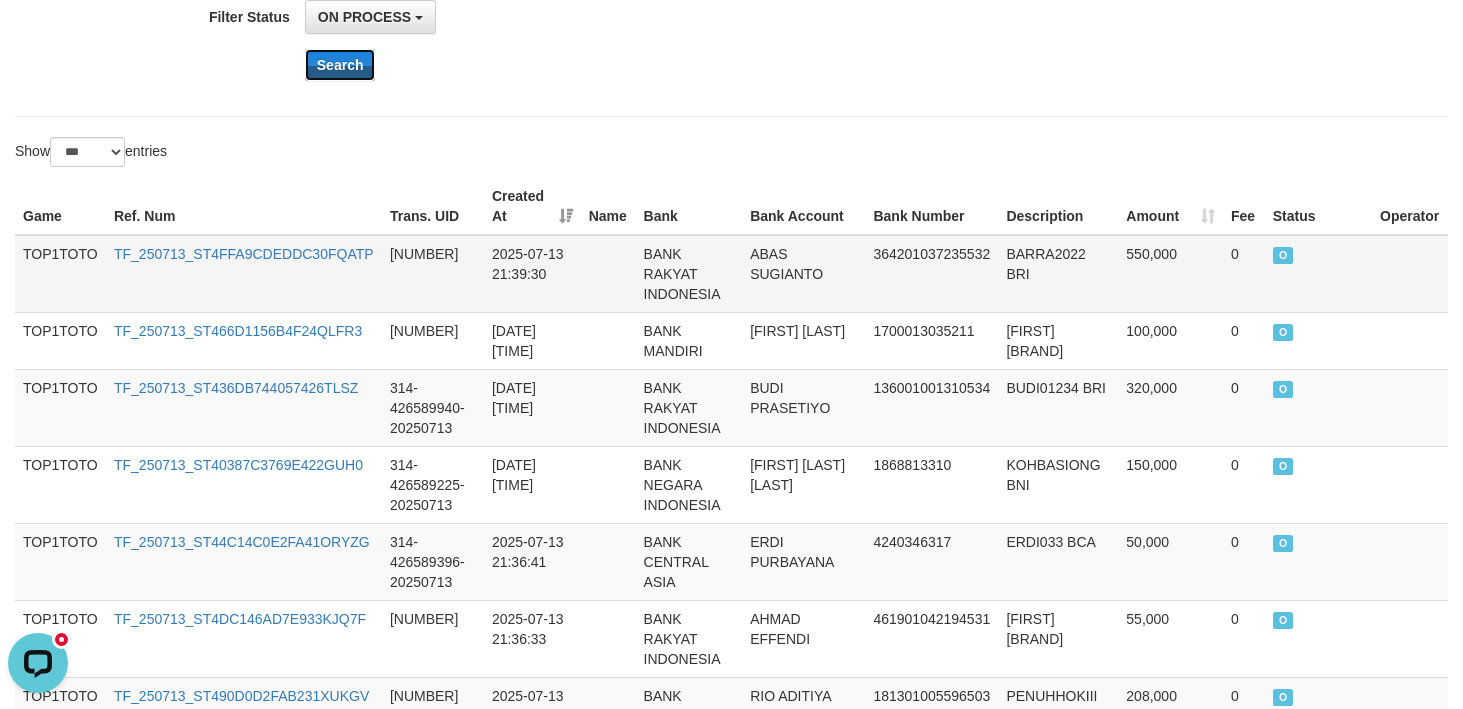 scroll, scrollTop: 300, scrollLeft: 0, axis: vertical 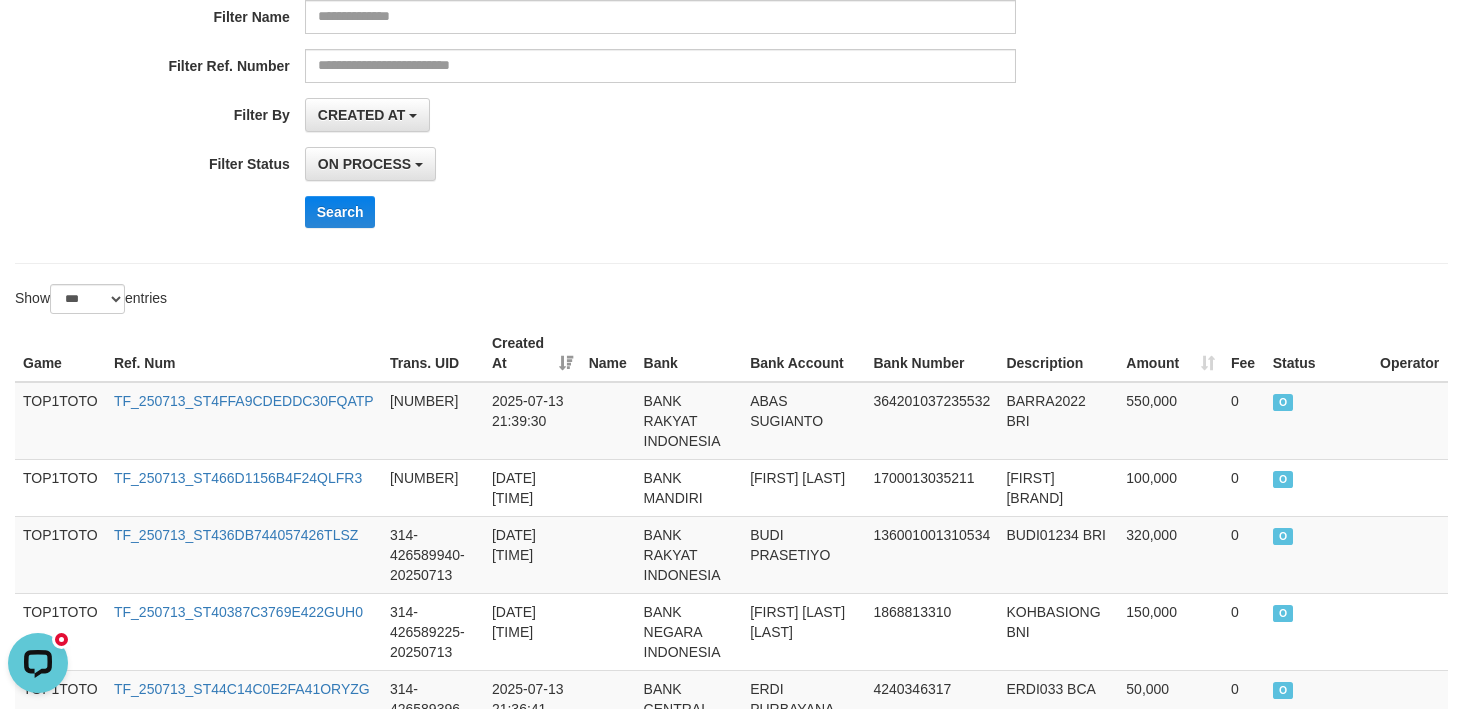 click on "Show  ** ** ** ***  entries" at bounding box center [366, 301] 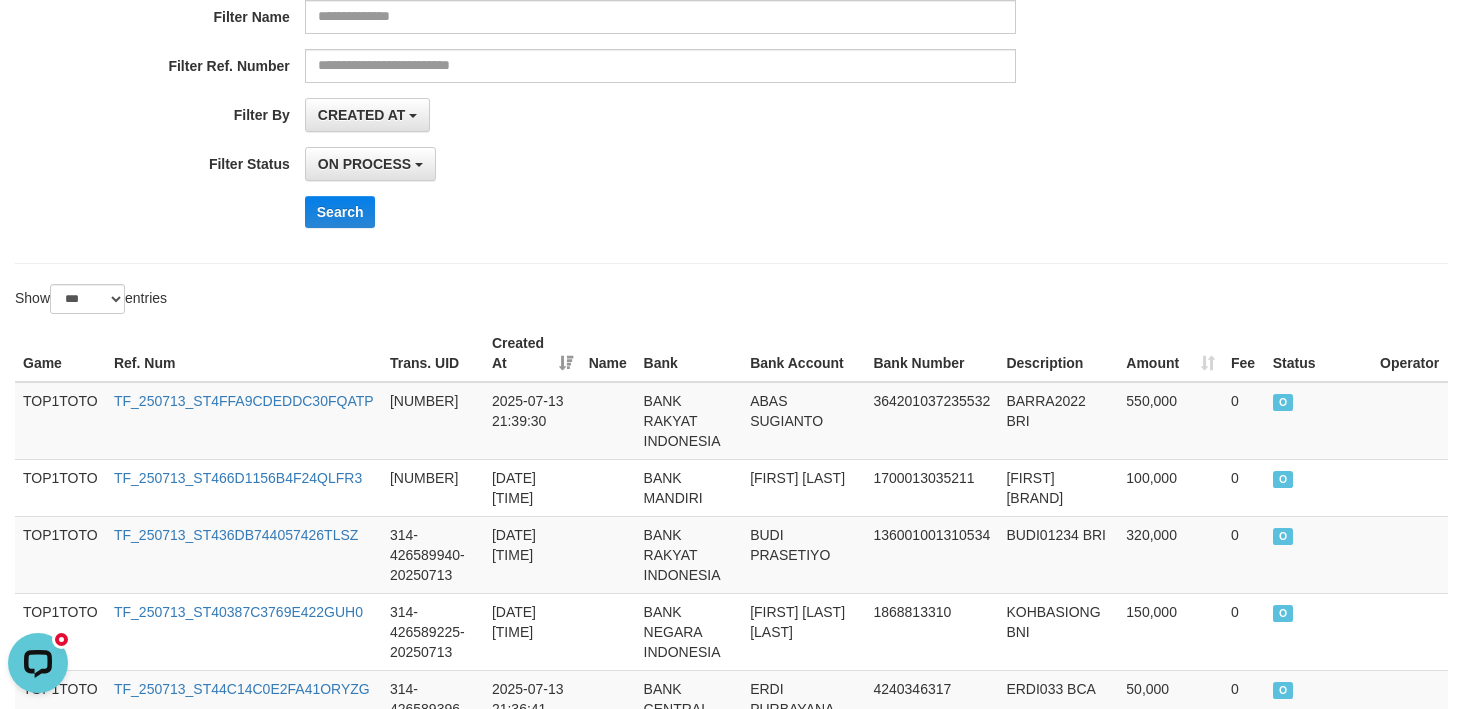 scroll, scrollTop: 1787, scrollLeft: 0, axis: vertical 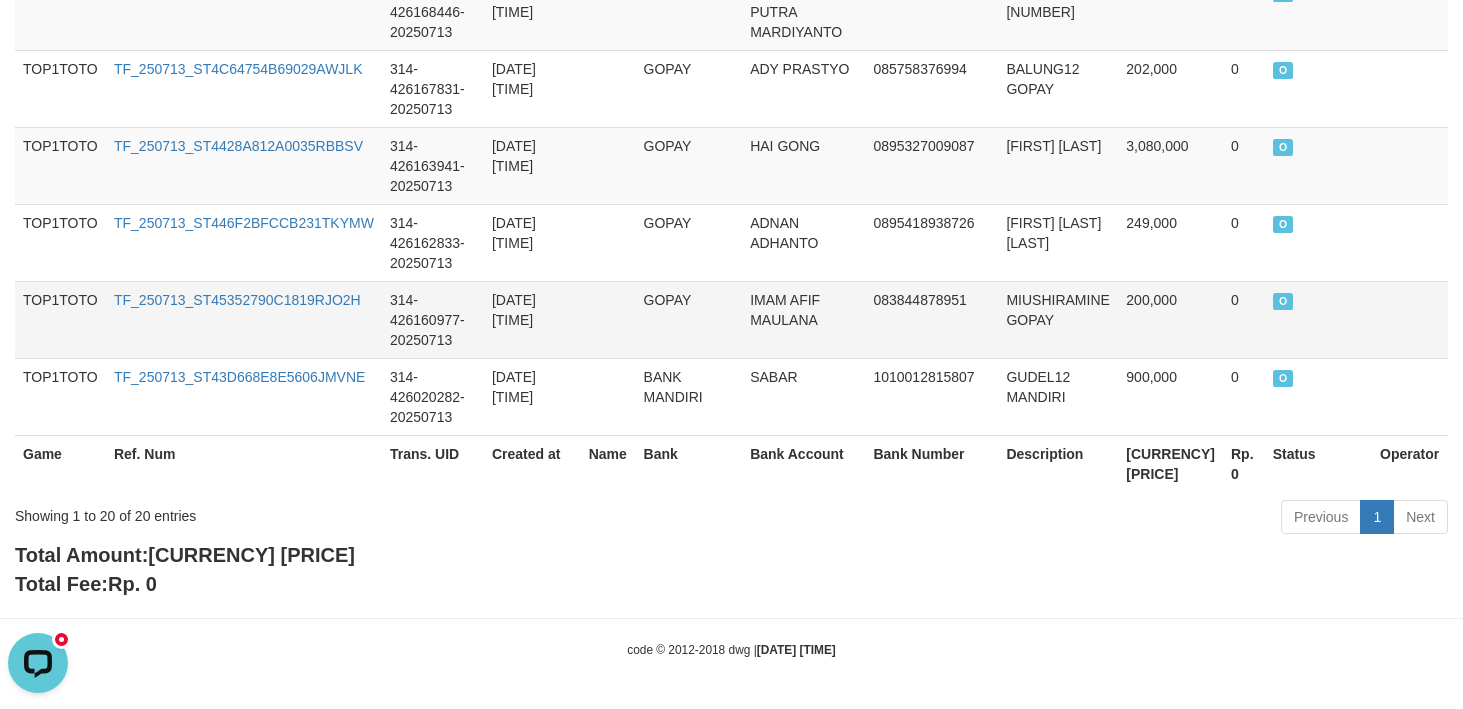 click on "IMAM AFIF MAULANA" at bounding box center [803, 319] 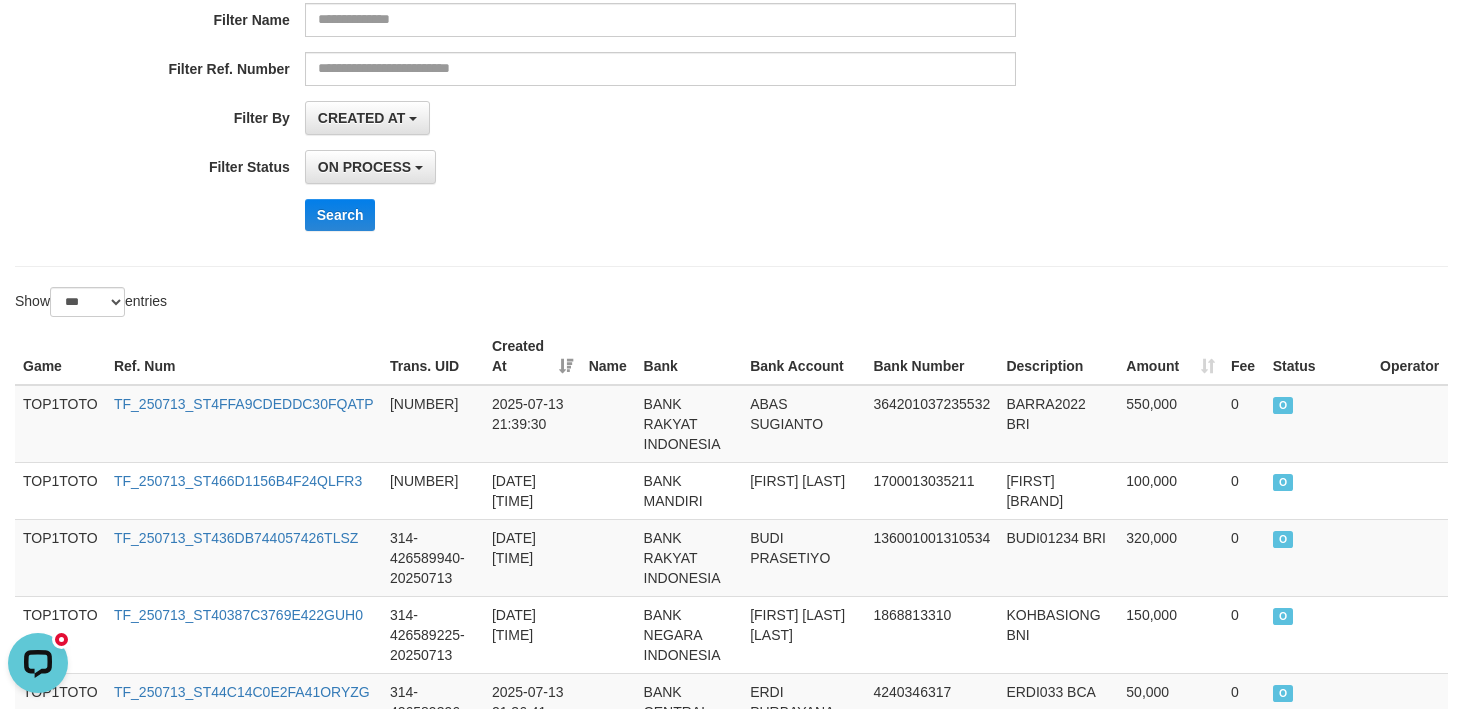 scroll, scrollTop: 0, scrollLeft: 0, axis: both 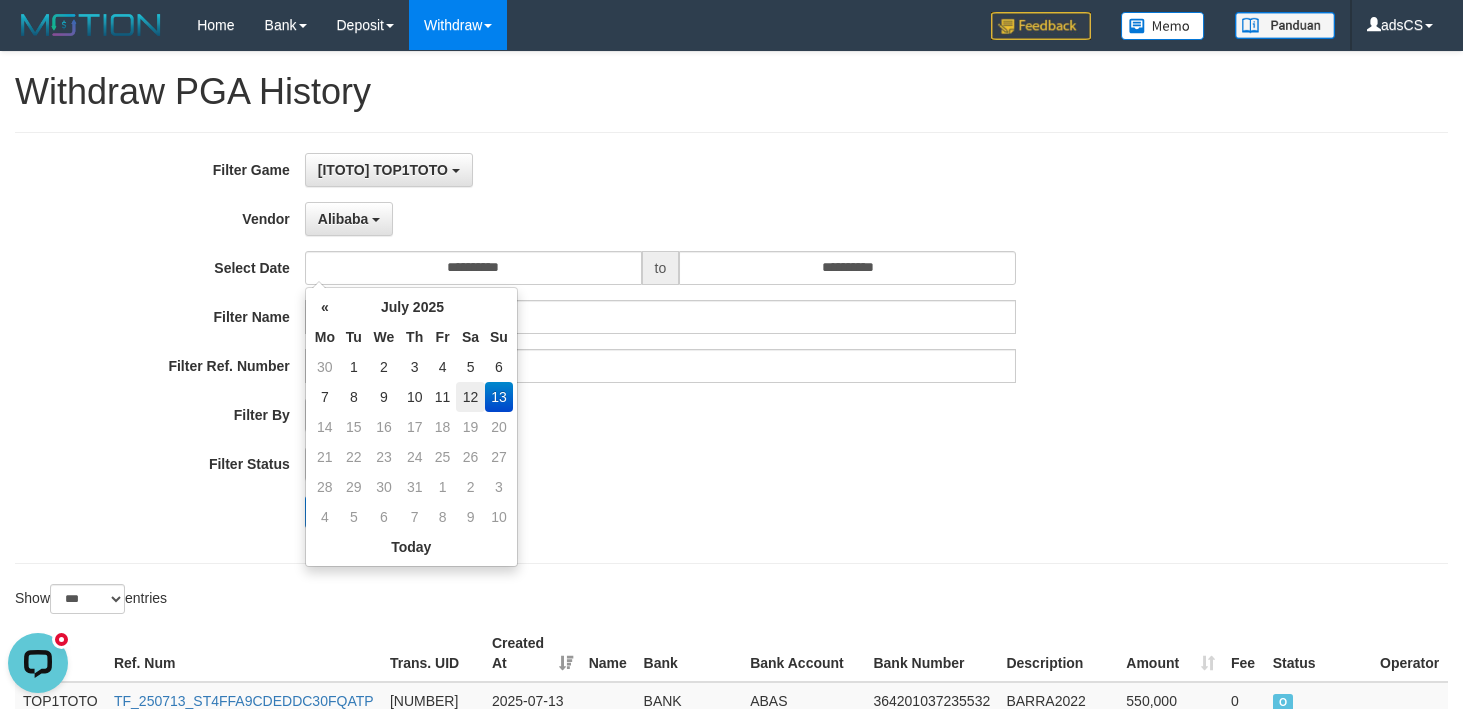 click on "12" at bounding box center [470, 397] 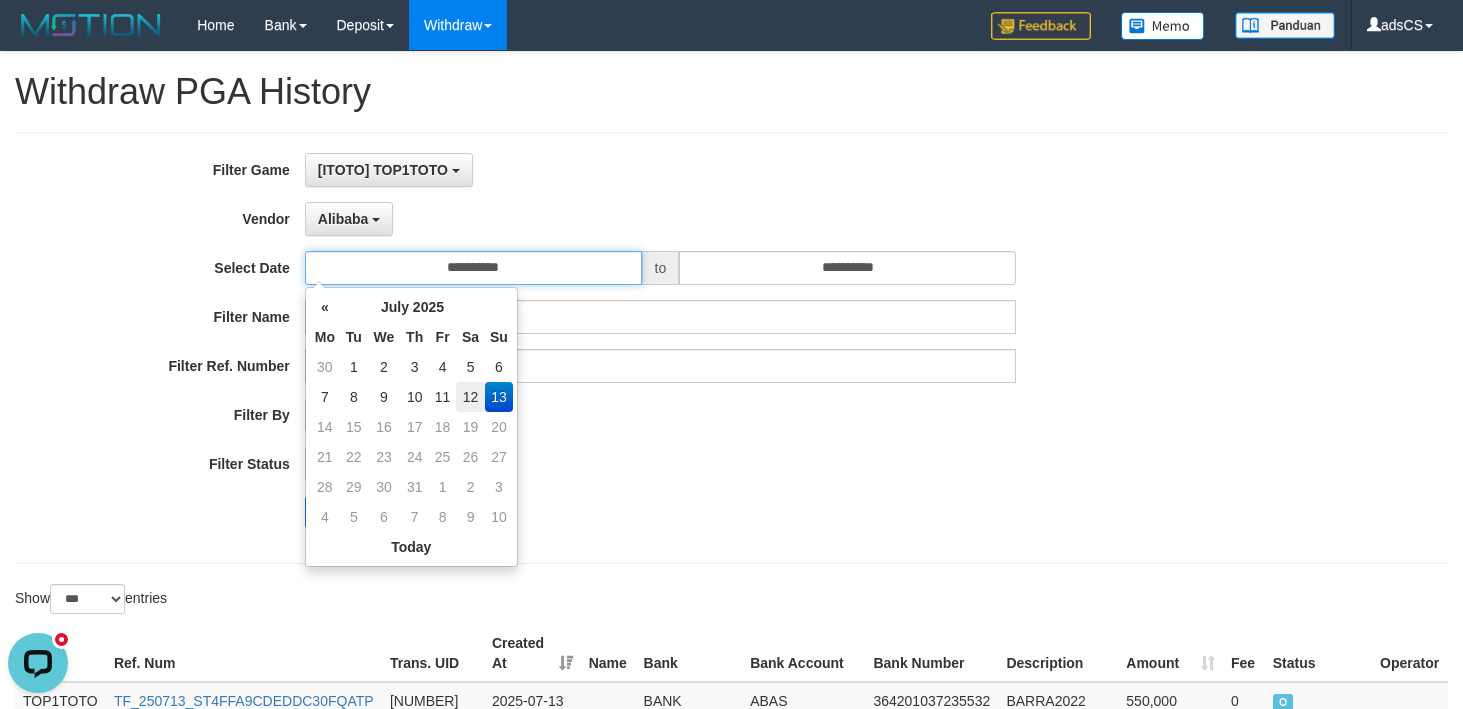 type on "**********" 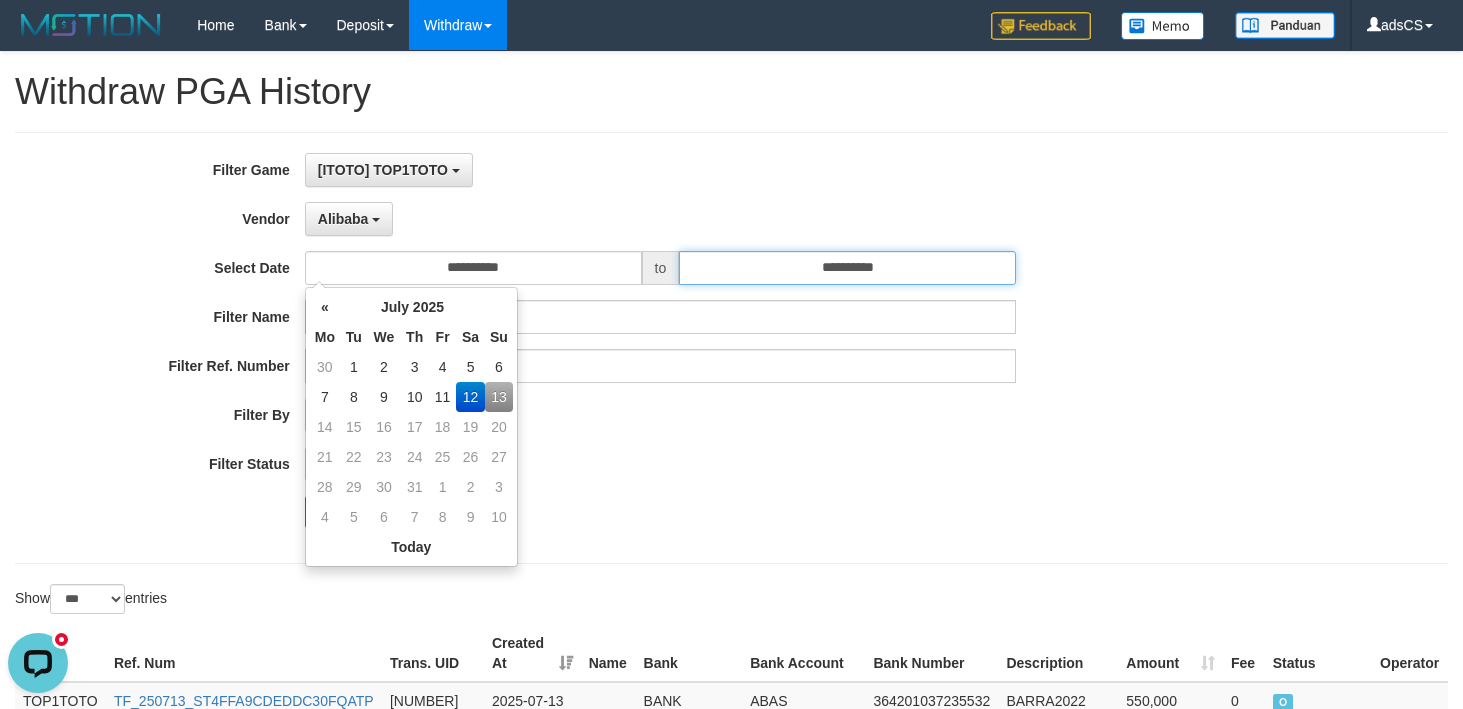click on "**********" at bounding box center (847, 268) 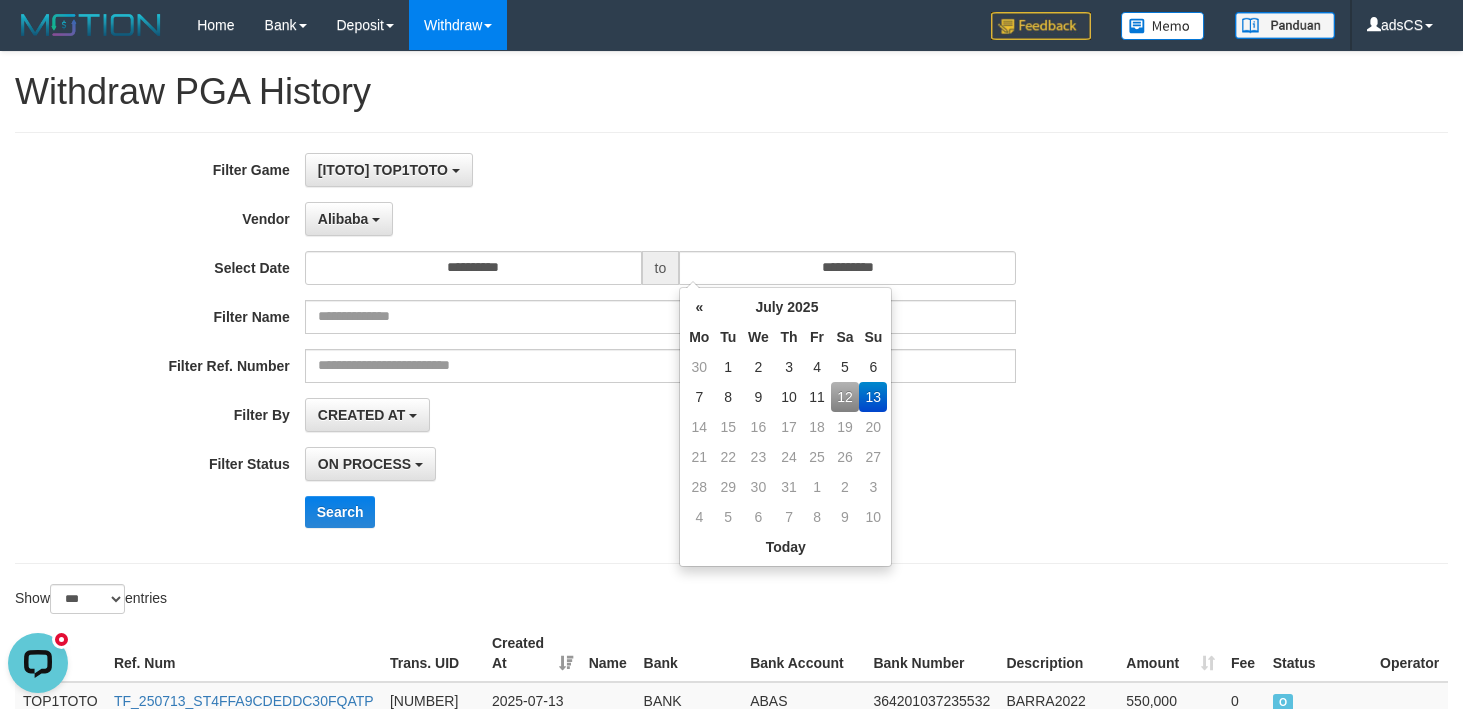 click on "12" at bounding box center [845, 397] 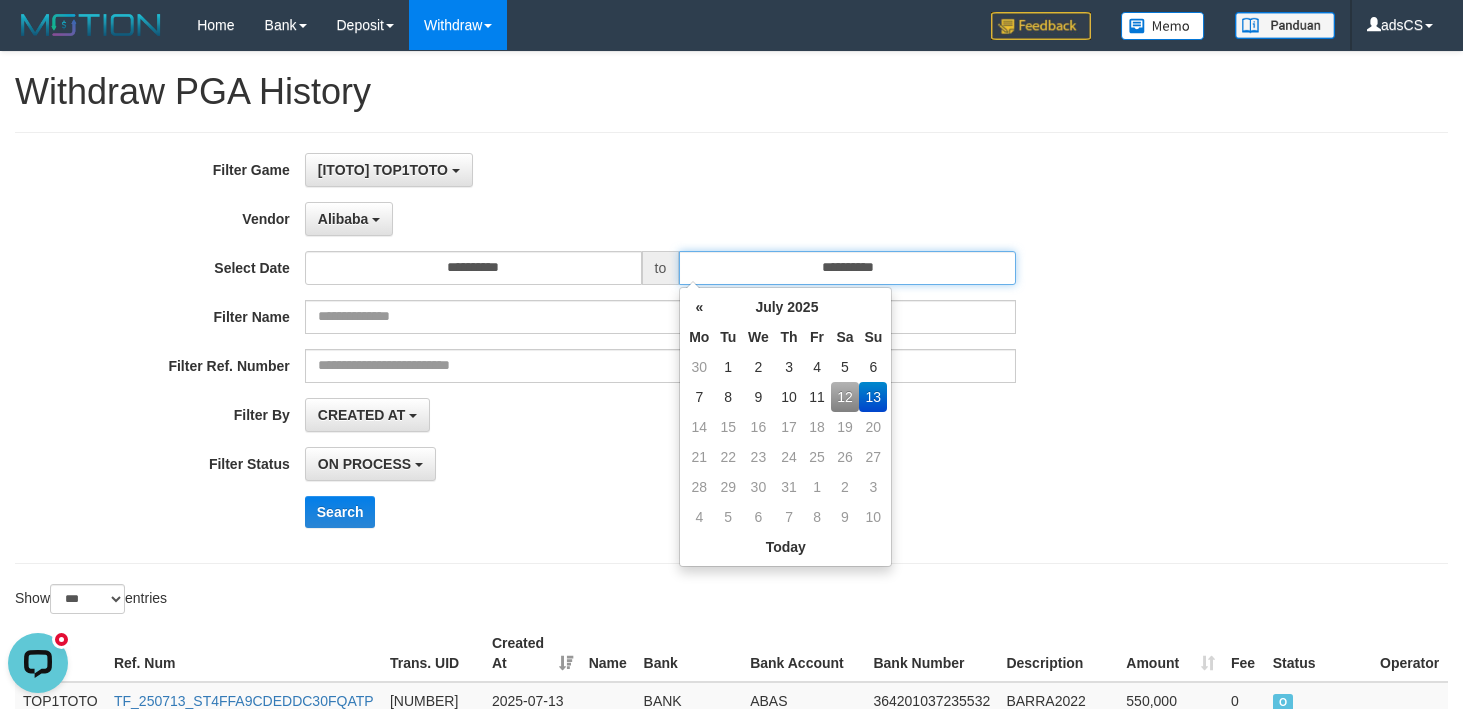 type on "**********" 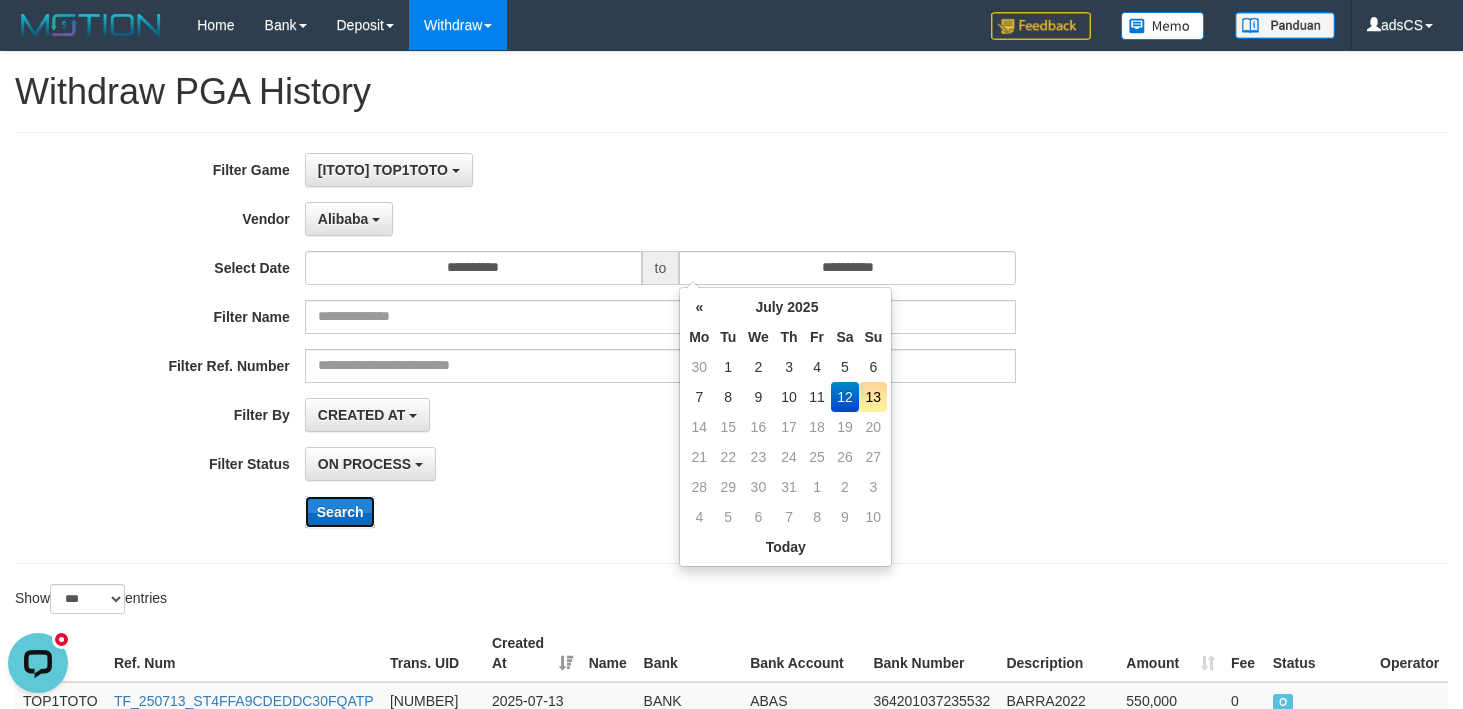 click on "Search" at bounding box center (340, 512) 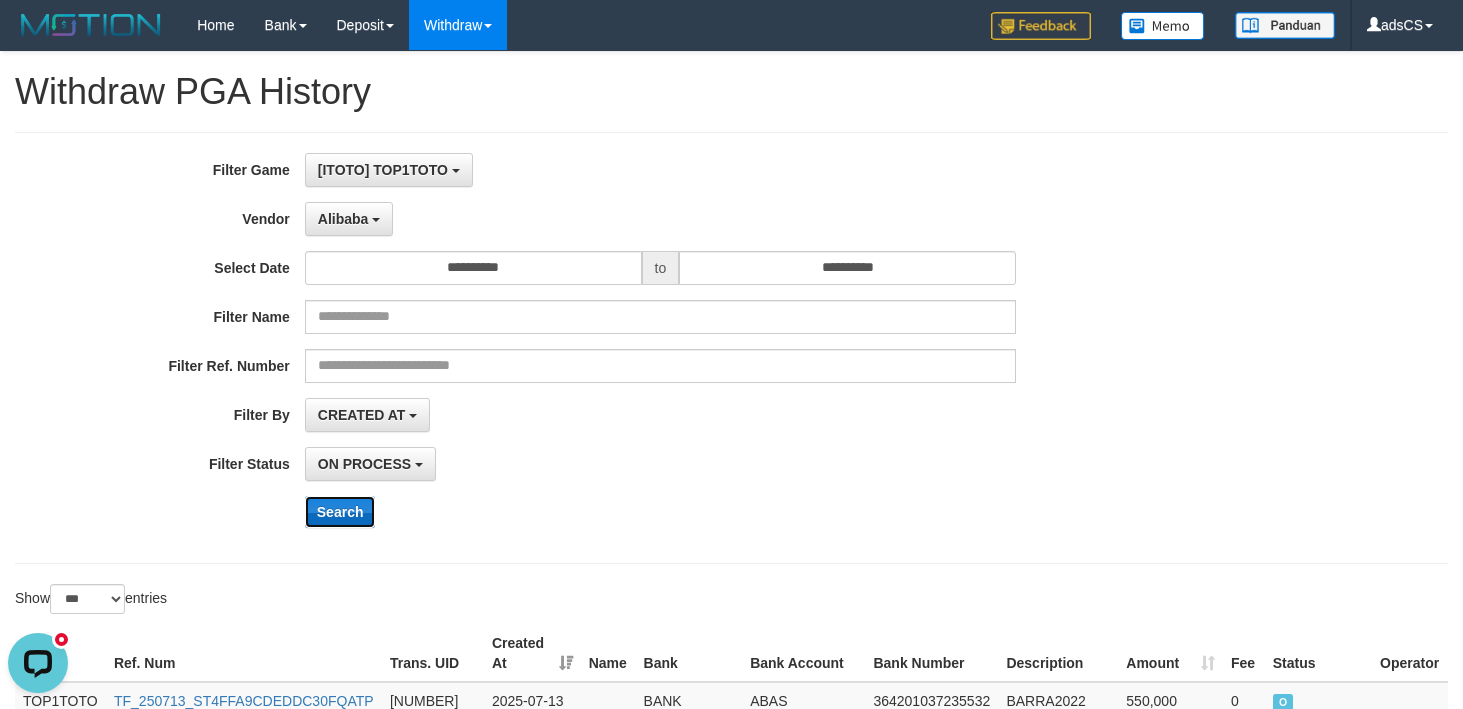 click on "Search" at bounding box center (340, 512) 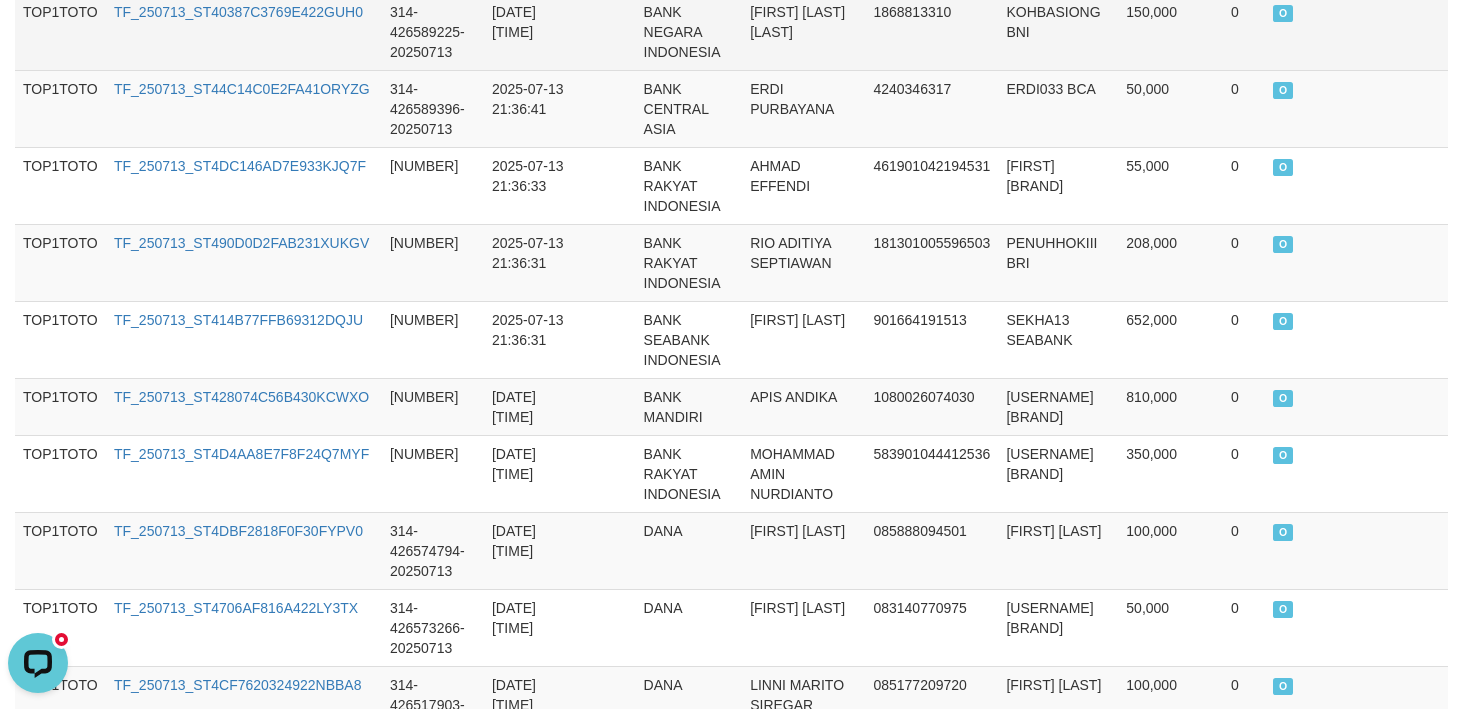 scroll, scrollTop: 300, scrollLeft: 0, axis: vertical 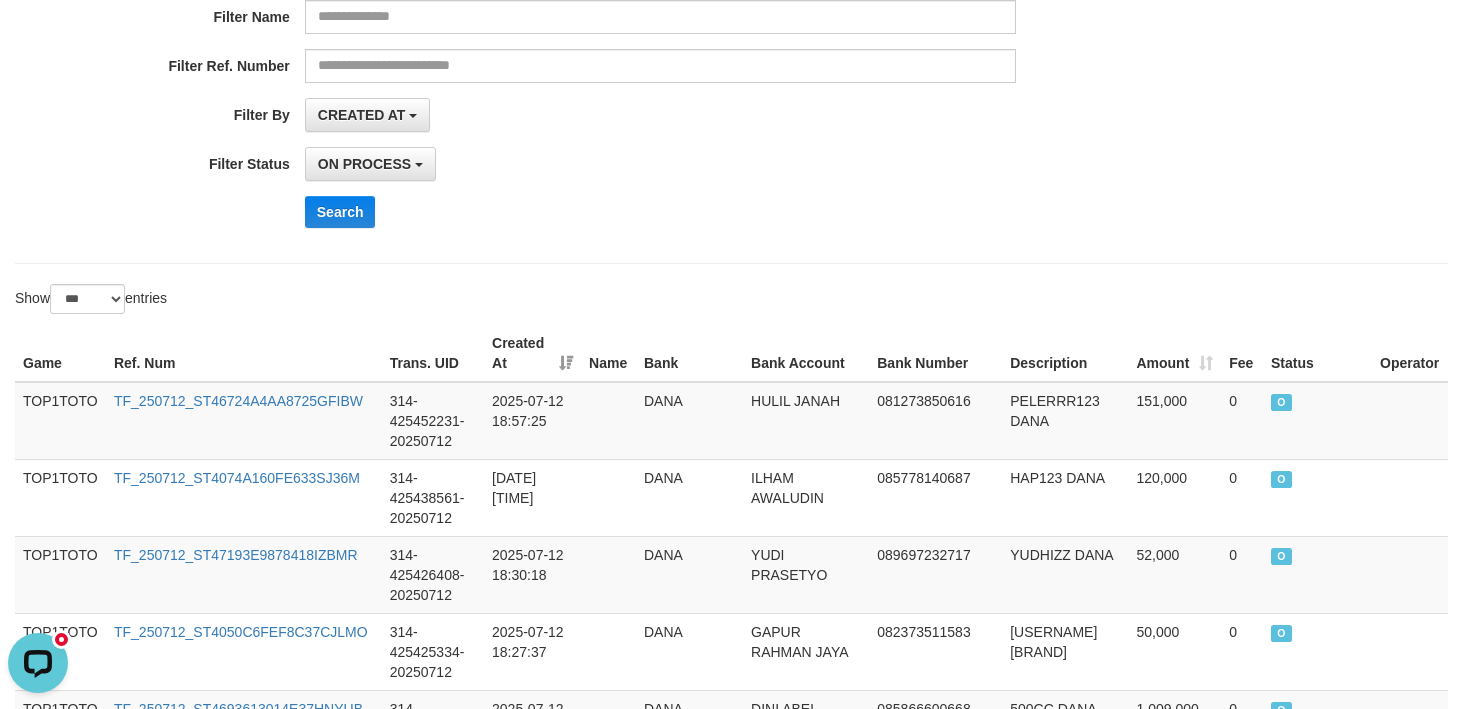 click on "Search" at bounding box center (762, 212) 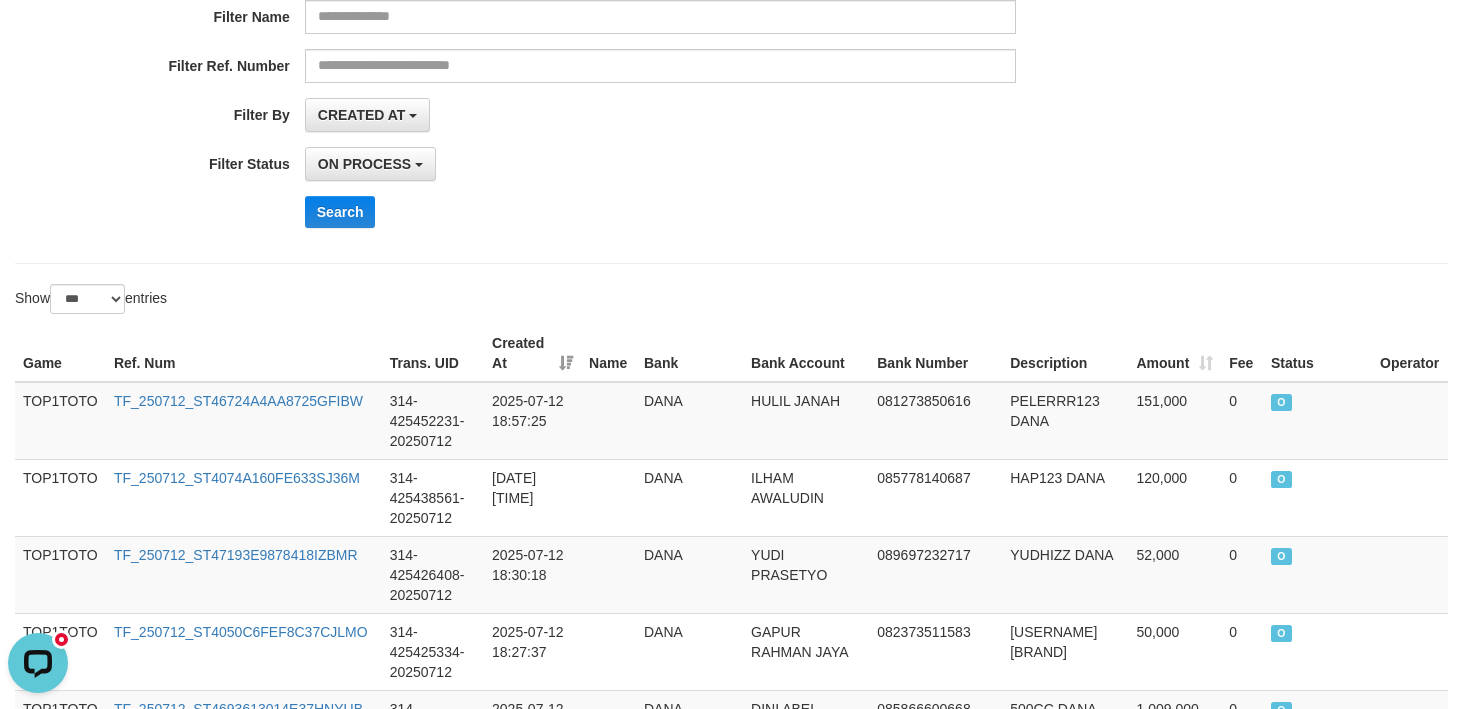 scroll, scrollTop: 1578, scrollLeft: 0, axis: vertical 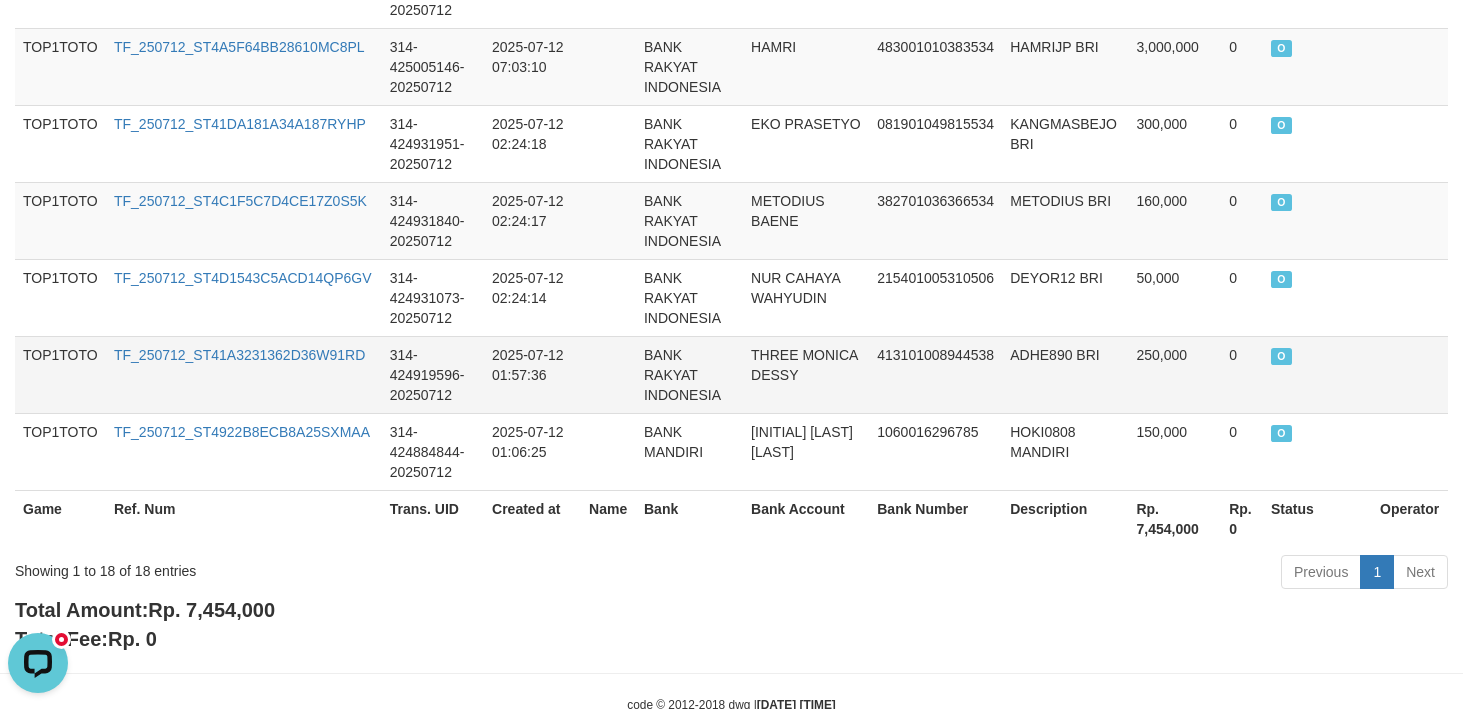 click on "2025-07-12 01:57:36" at bounding box center [532, 374] 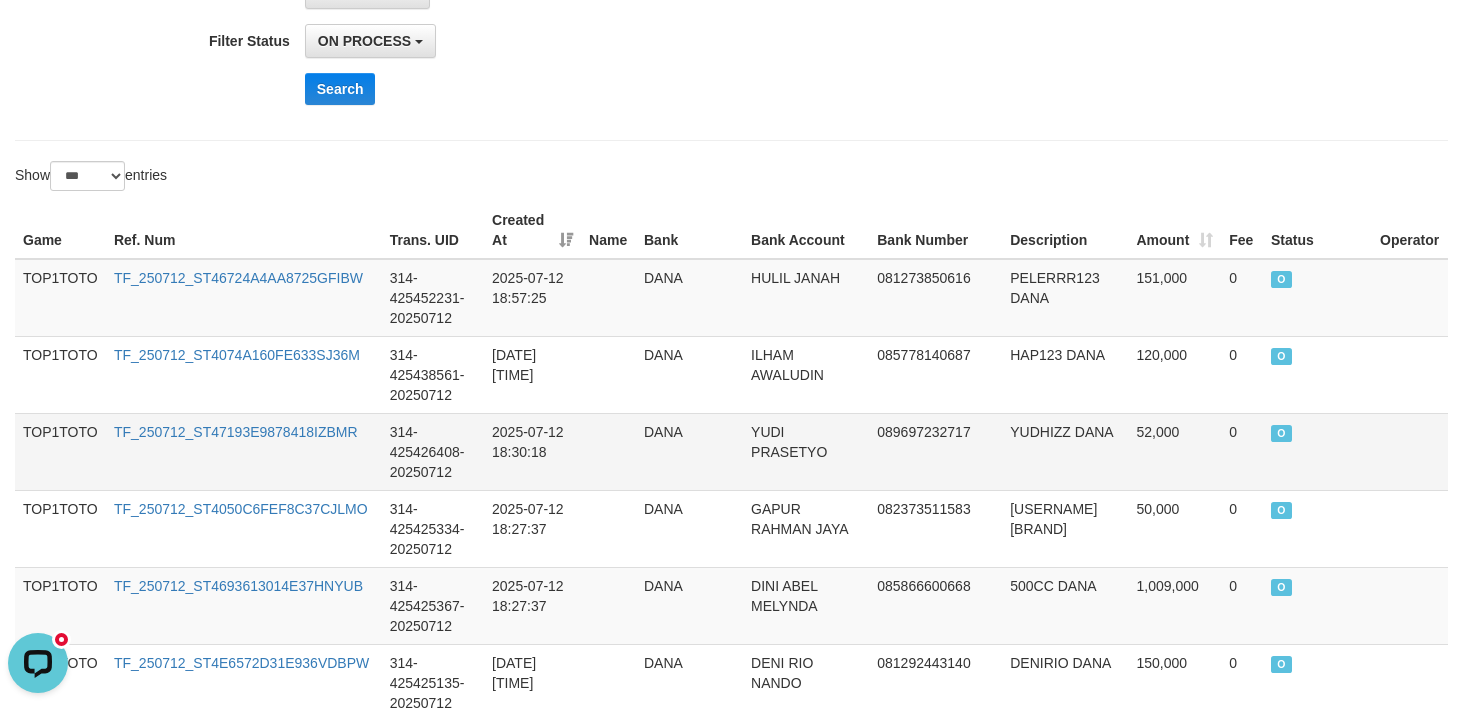 click on "2025-07-12 18:30:18" at bounding box center [532, 451] 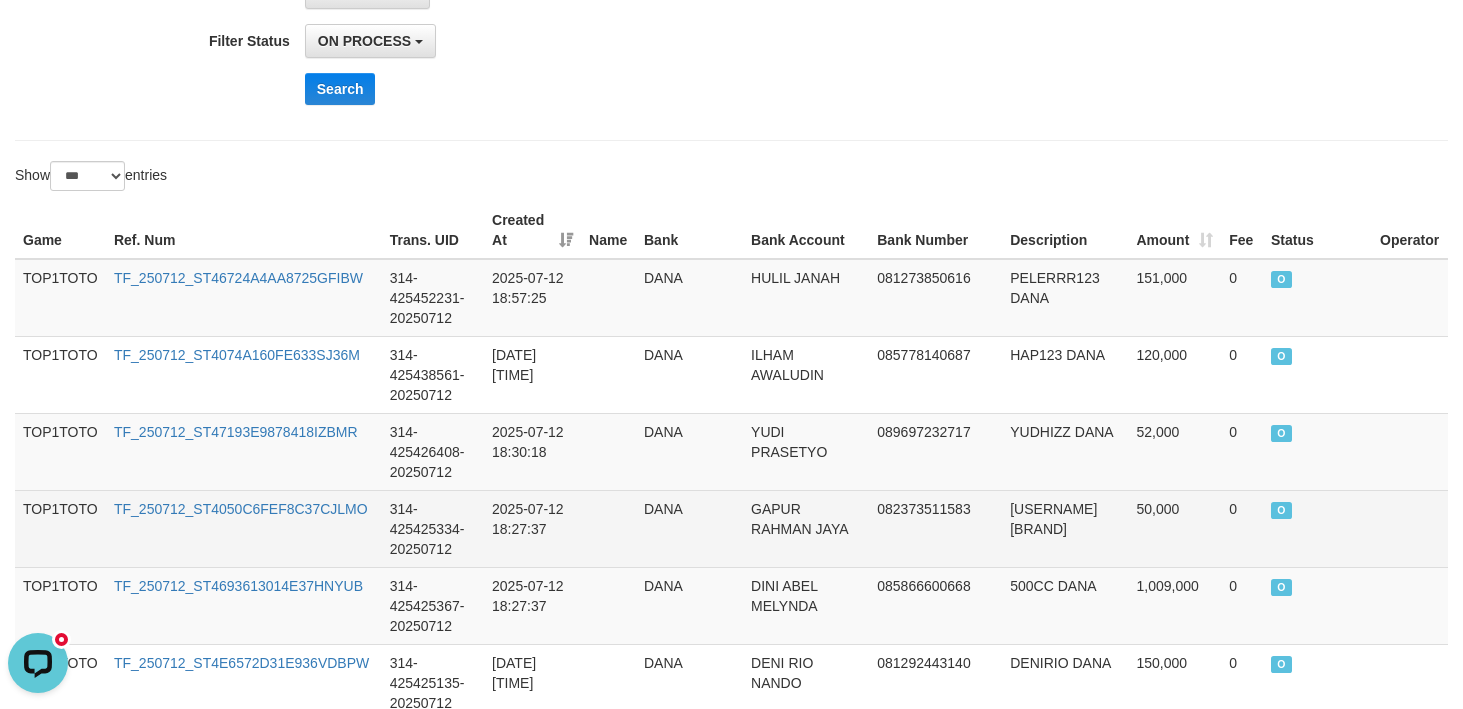 click on "2025-07-12 18:27:37" at bounding box center (532, 528) 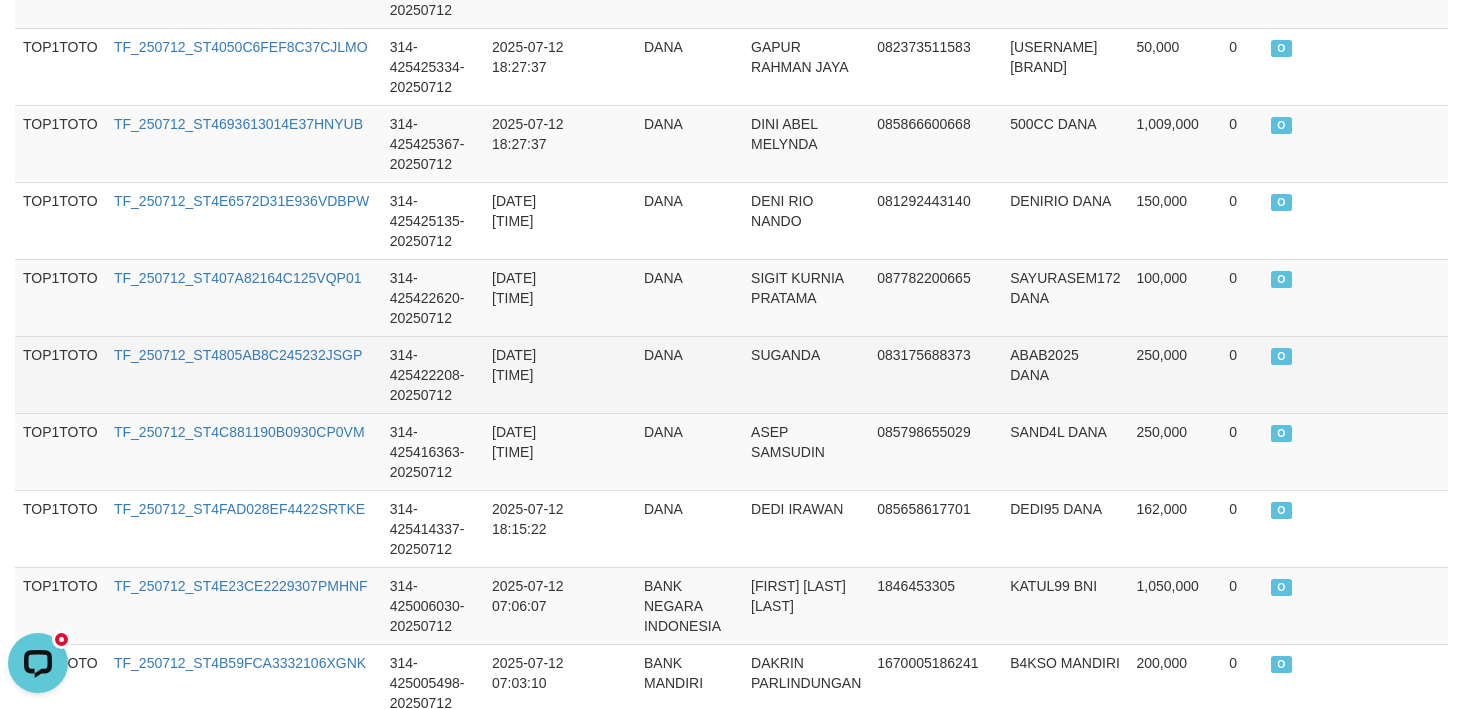 click at bounding box center (608, 374) 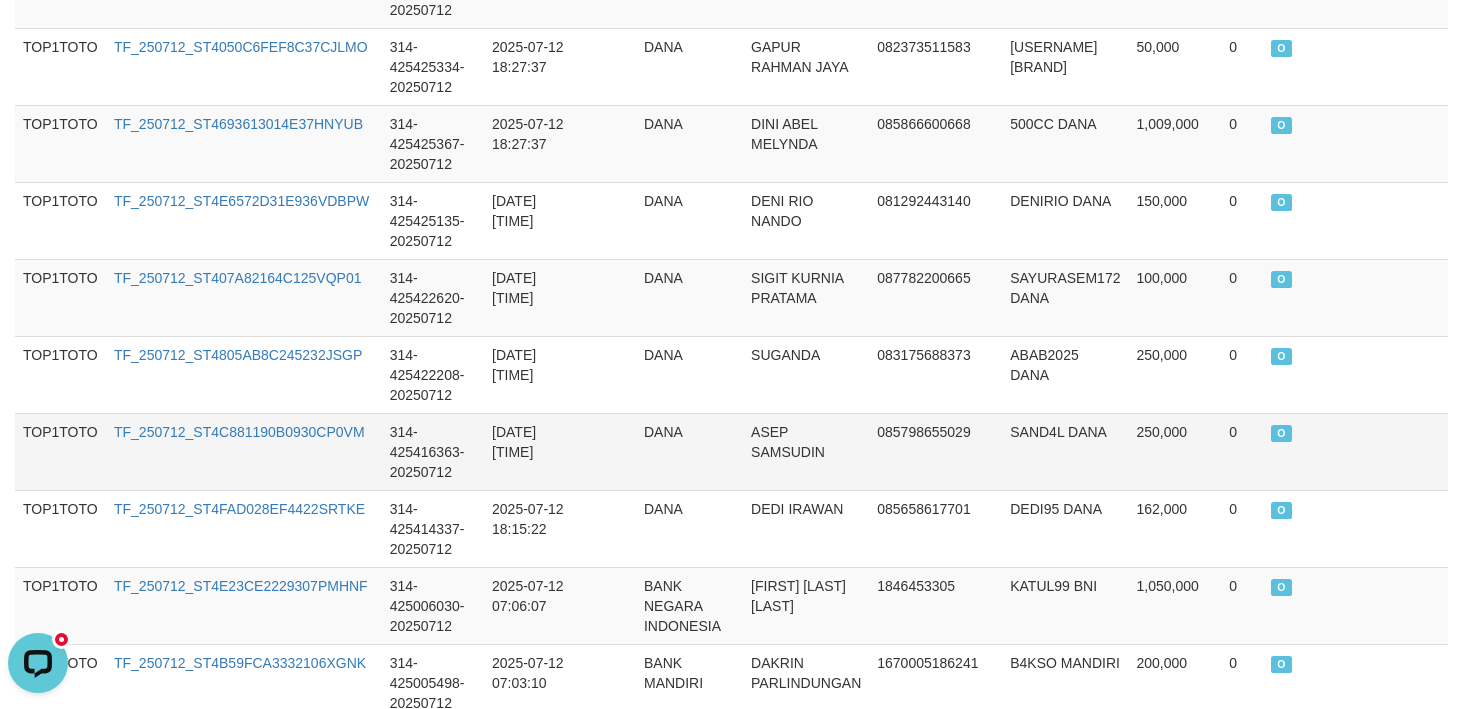 click on "2025-07-12 18:18:30" at bounding box center [532, 451] 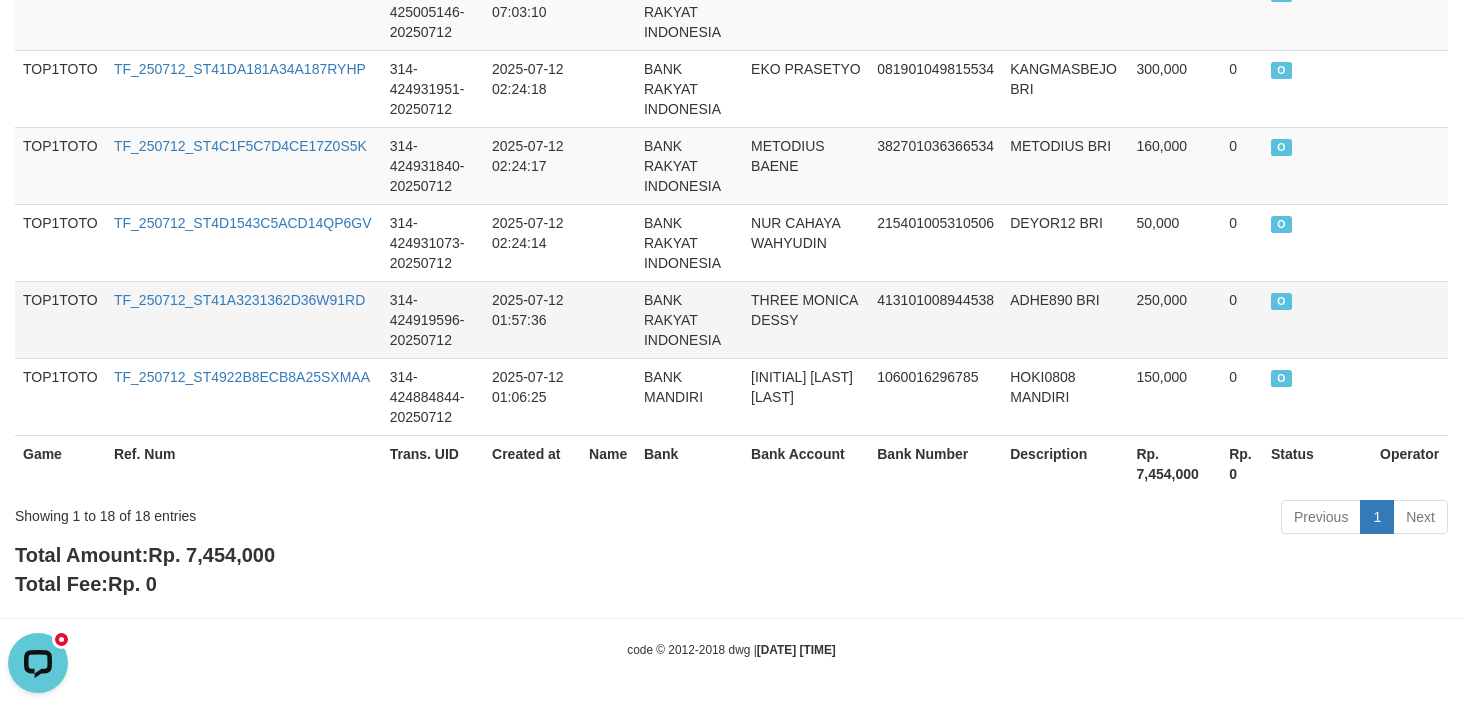 click on "413101008944538" at bounding box center (935, 319) 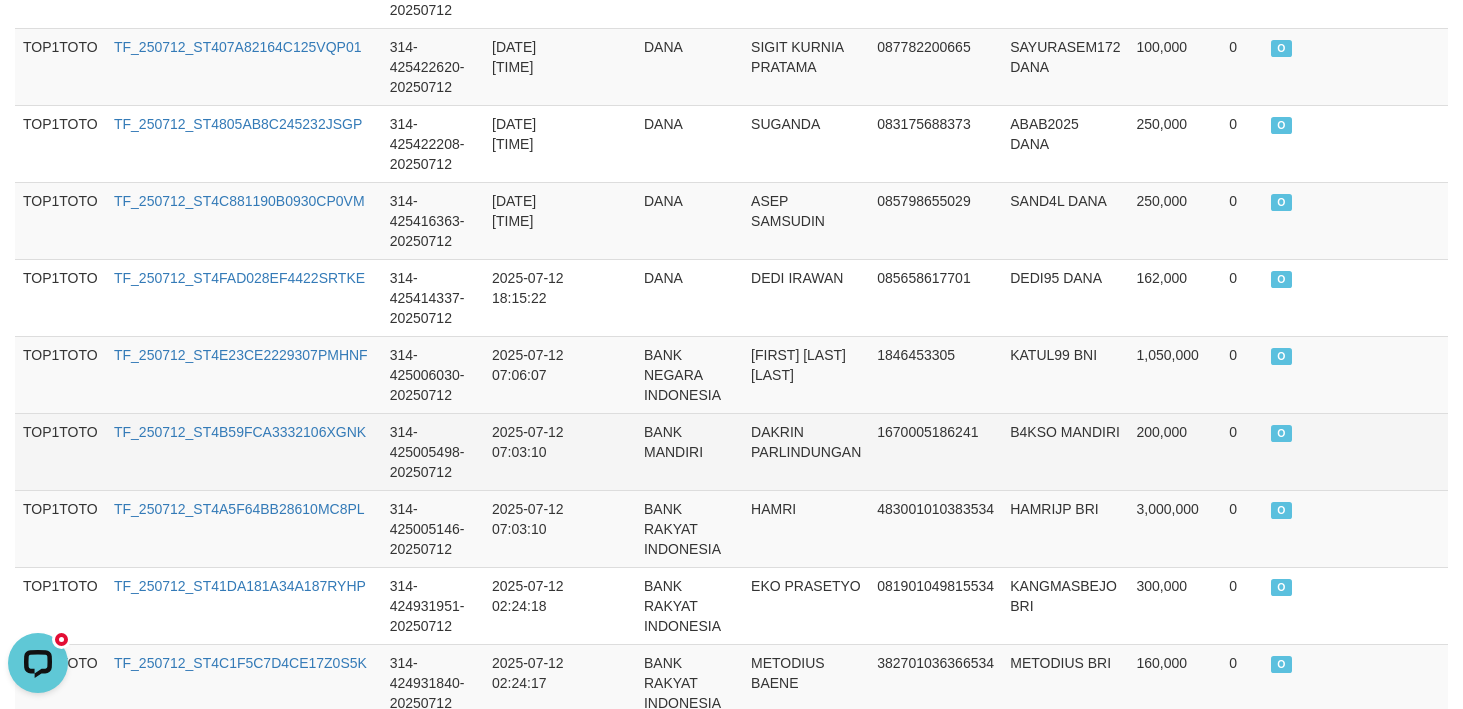 click on "2025-07-12 07:03:10" at bounding box center [532, 451] 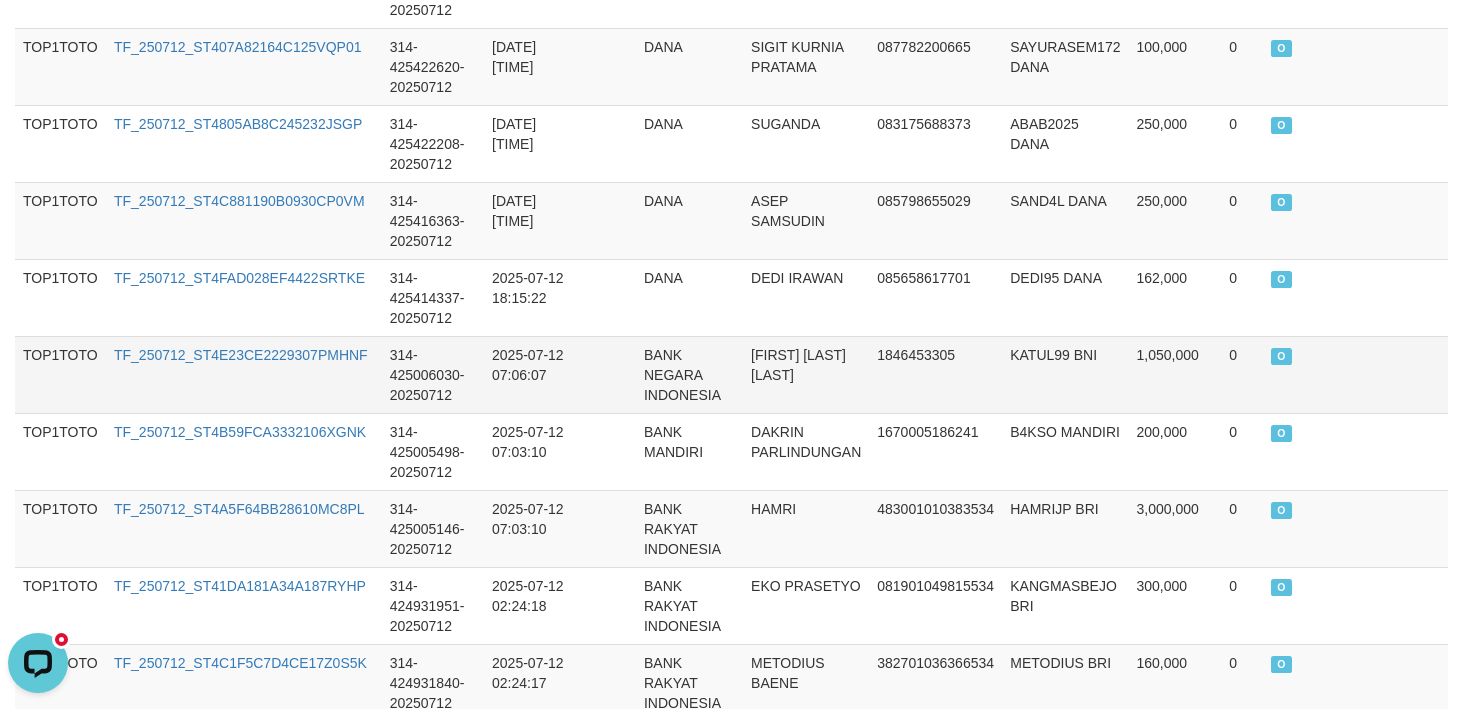 click on "ROHMAD ABU HASAN" at bounding box center [806, 374] 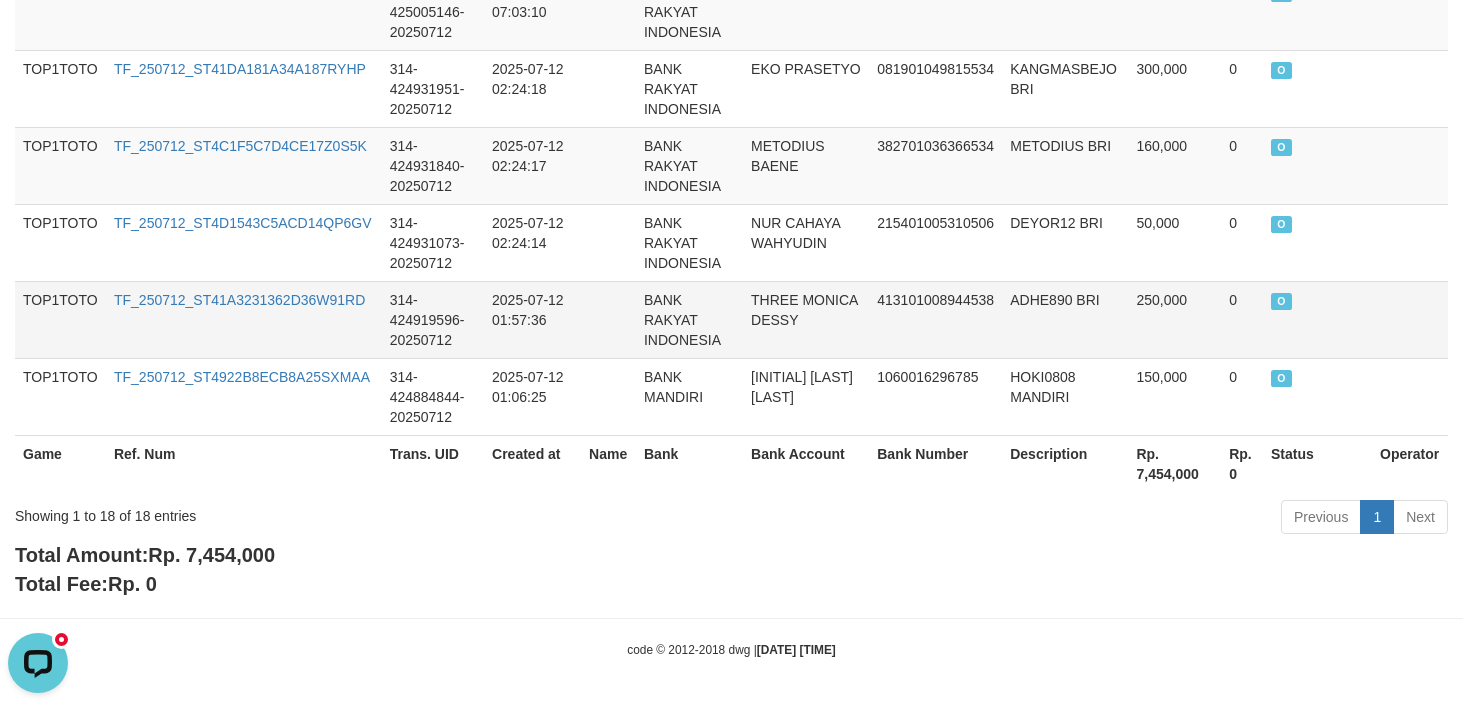 click on "THREE MONICA DESSY" at bounding box center (806, 319) 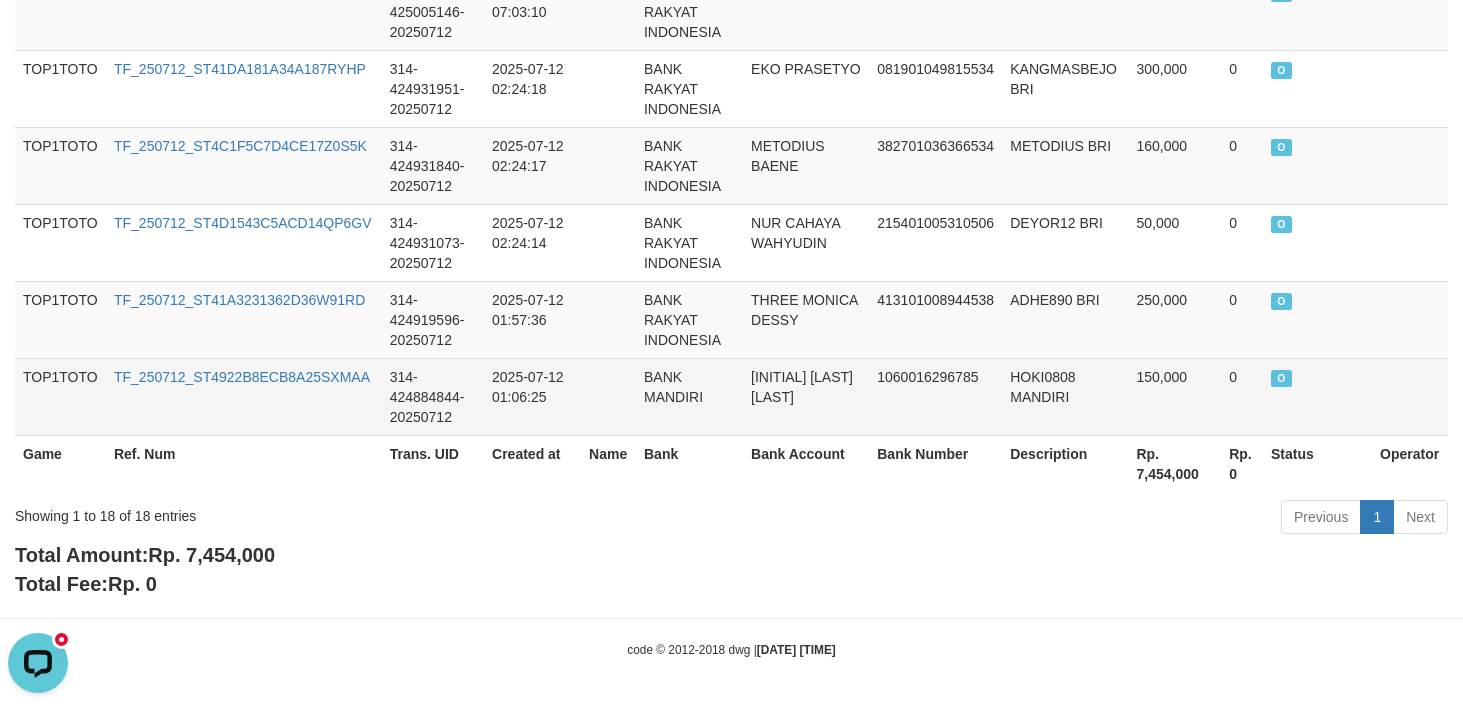 click on "MHD DICKY RIZKY" at bounding box center [806, 396] 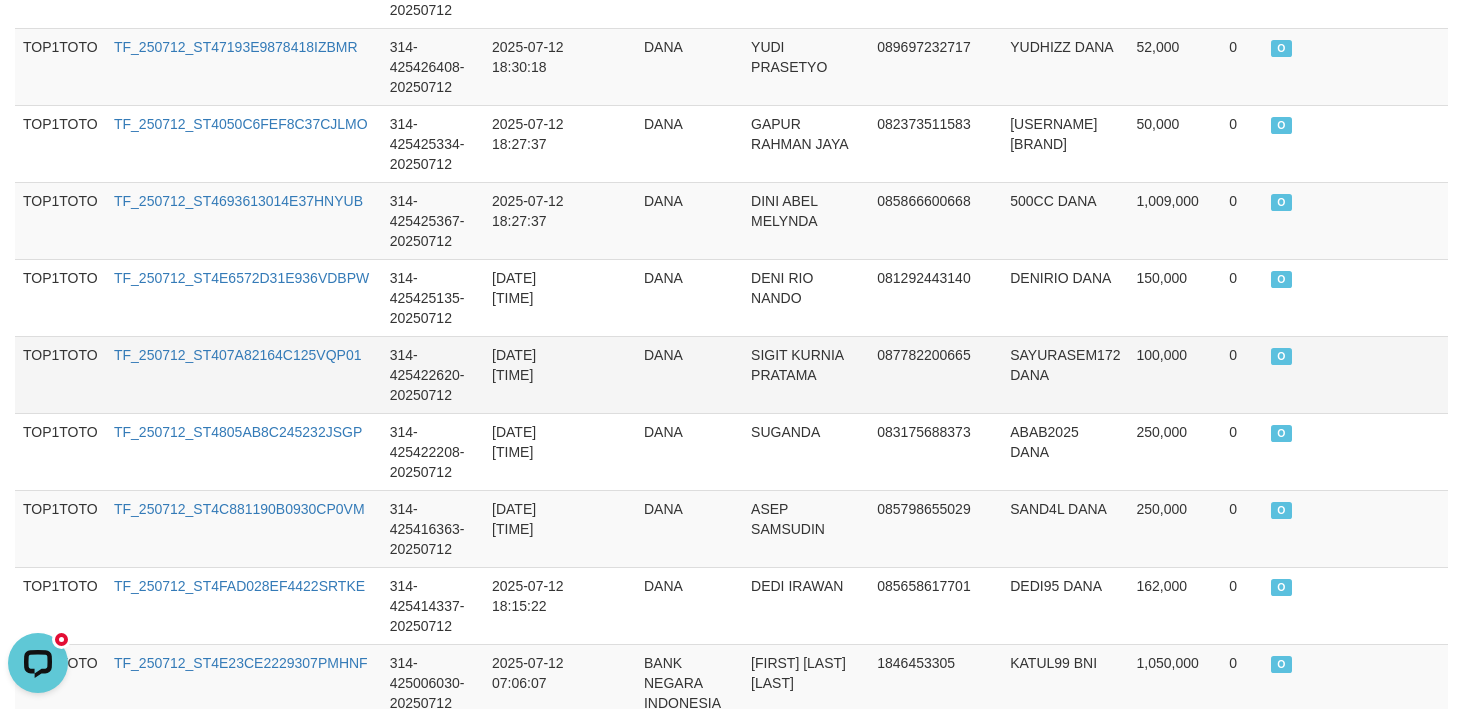 click on "TF_250712_ST407A82164C125VQP01" at bounding box center [244, 374] 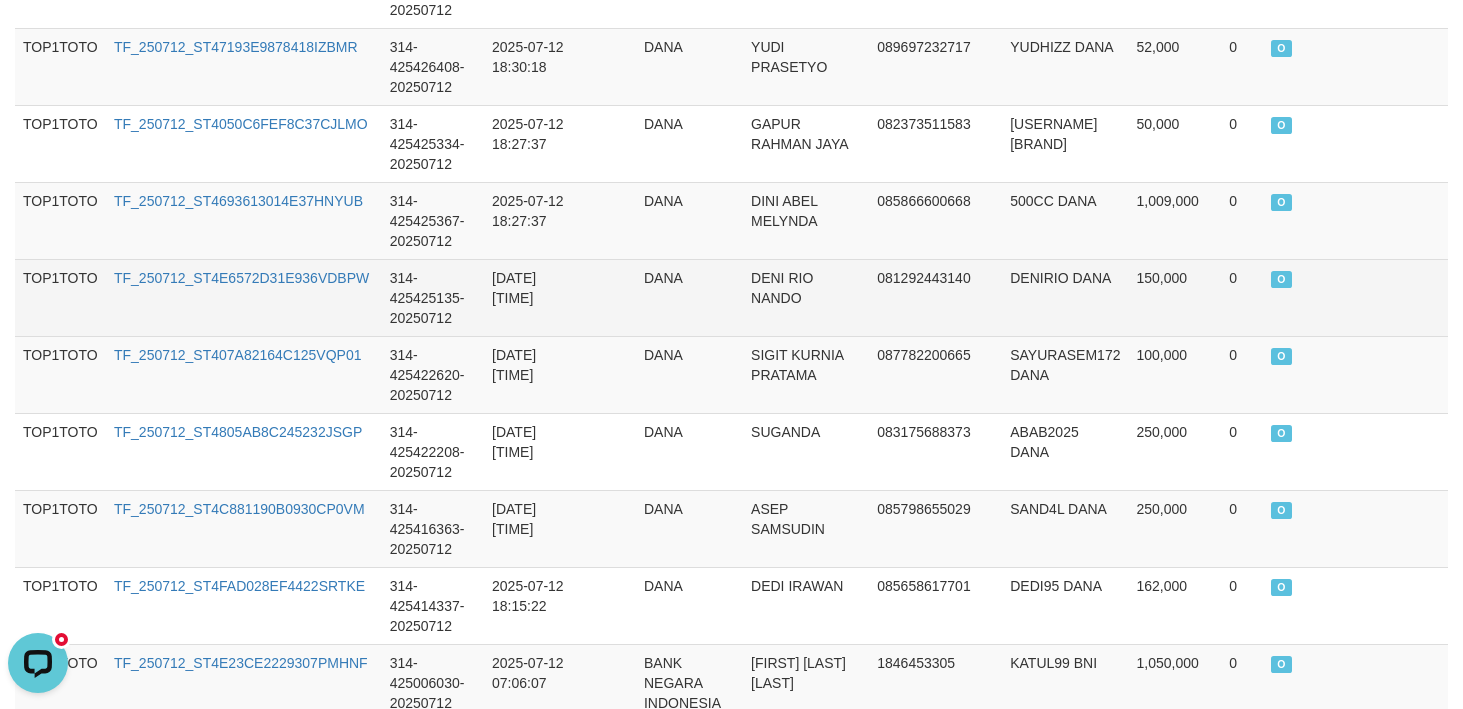 click on "081292443140" at bounding box center [935, 297] 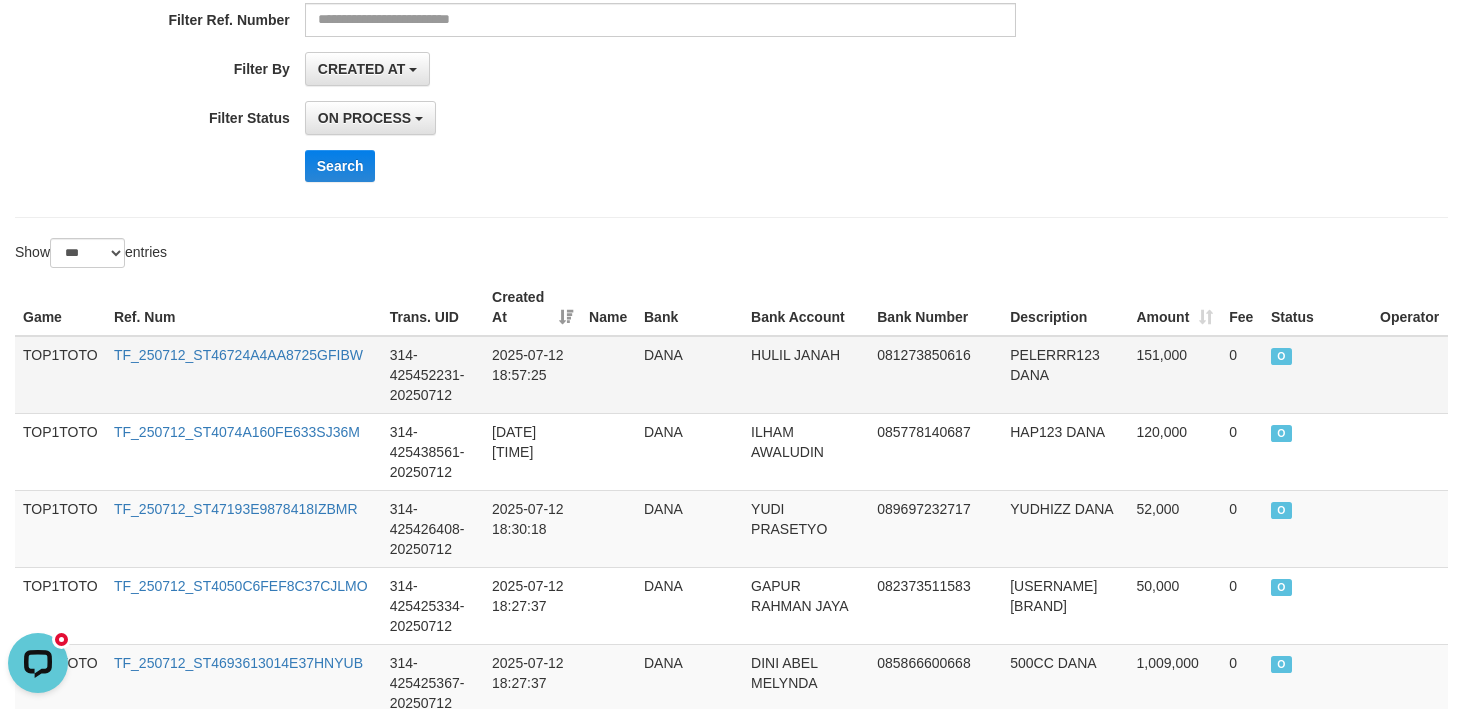 click on "HULIL JANAH" at bounding box center [806, 375] 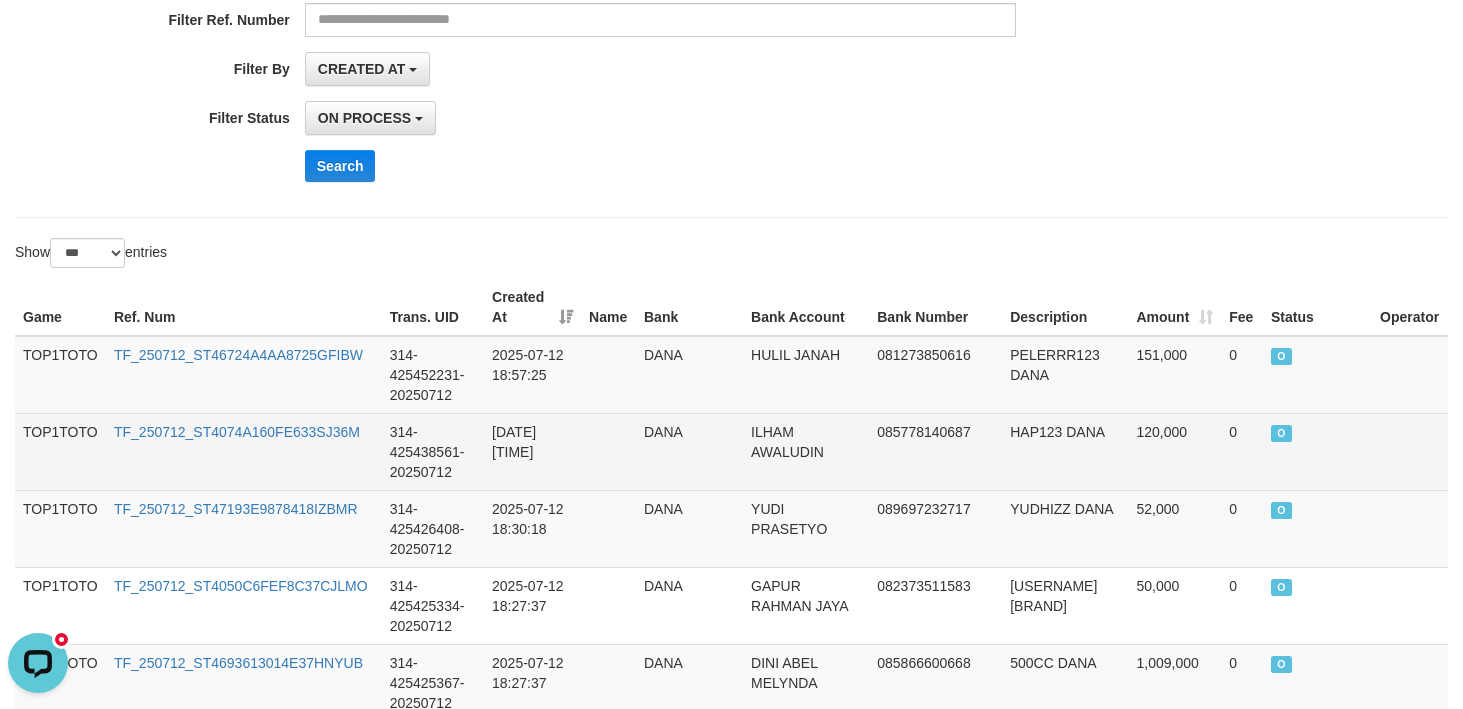 click on "085778140687" at bounding box center [935, 451] 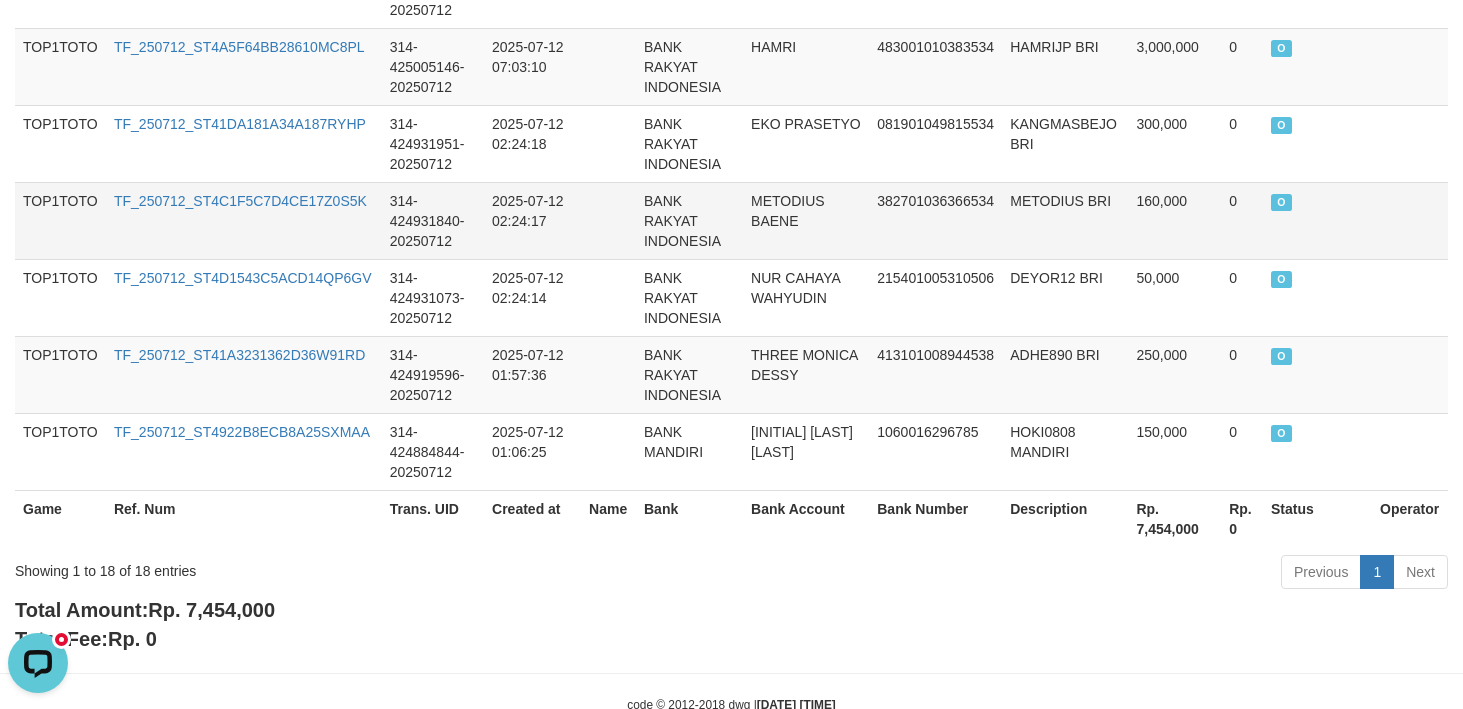 click on "O" at bounding box center (1317, 220) 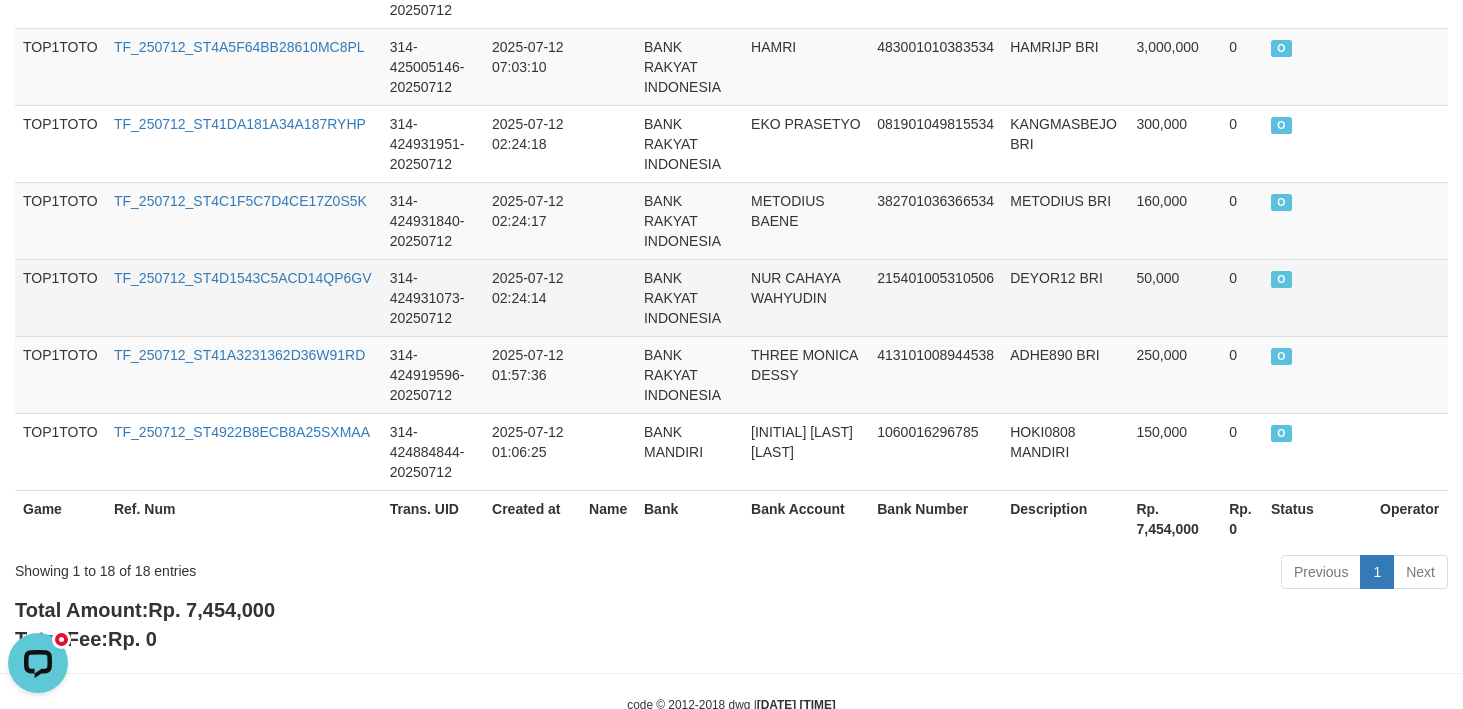 click on "NUR CAHAYA WAHYUDIN" at bounding box center (806, 297) 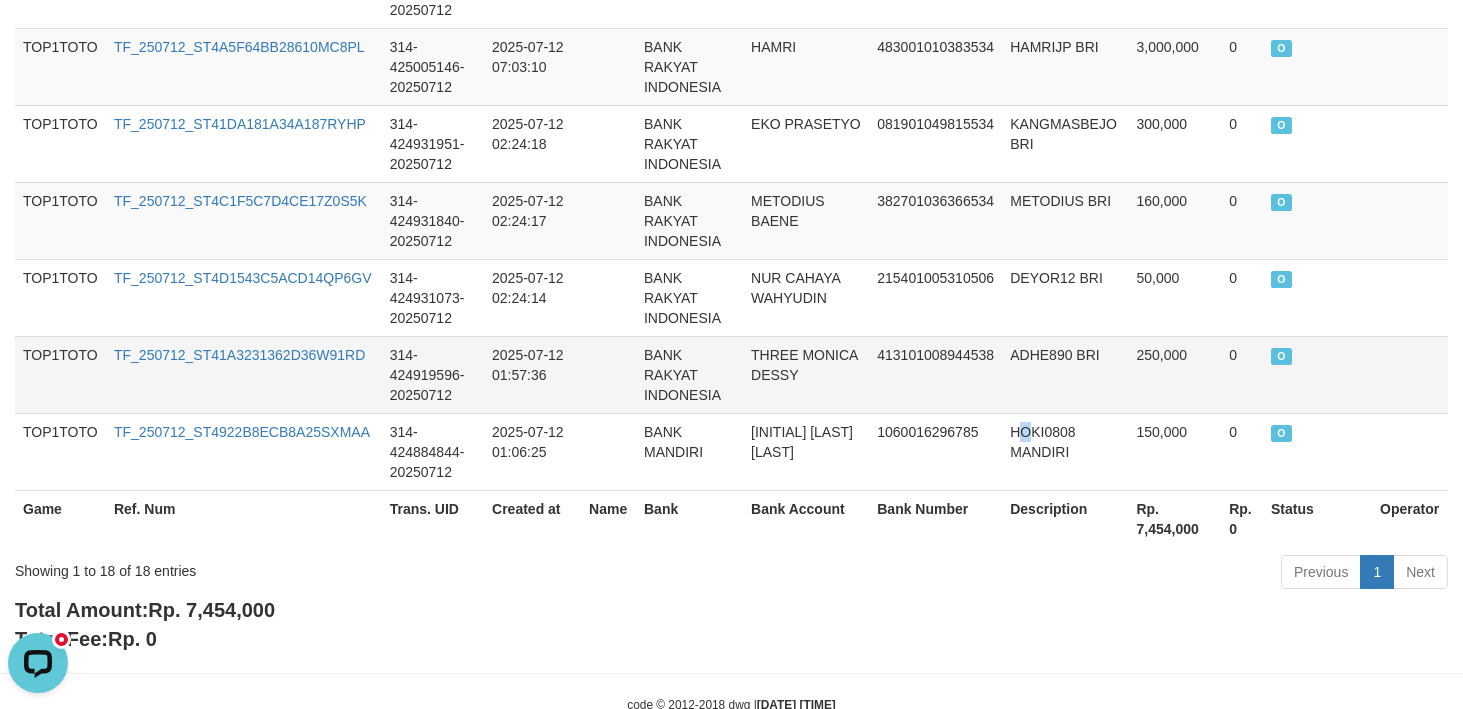 click on "TOP1TOTO TF_250712_ST46724A4AA8725GFIBW 314-425452231-20250712 2025-07-12 18:57:25 DANA HULIL JANAH 081273850616 PELERRR123 DANA 151,000 0 O   TOP1TOTO TF_250712_ST4074A160FE633SJ36M 314-425438561-20250712 2025-07-12 18:42:33 DANA ILHAM AWALUDIN 085778140687 HAP123 DANA 120,000 0 O   TOP1TOTO TF_250712_ST47193E9878418IZBMR 314-425426408-20250712 2025-07-12 18:30:18 DANA YUDI PRASETYO 089697232717 YUDHIZZ DANA 52,000 0 O   TOP1TOTO TF_250712_ST4050C6FEF8C37CJLMO 314-425425334-20250712 2025-07-12 18:27:37 DANA GAPUR RAHMAN JAYA 082373511583 LANANG333 DANA 50,000 0 O   TOP1TOTO TF_250712_ST4693613014E37HNYUB 314-425425367-20250712 2025-07-12 18:27:37 DANA DINI ABEL MELYNDA 085866600668 500CC DANA 1,009,000 0 O   TOP1TOTO TF_250712_ST4E6572D31E936VDBPW 314-425425135-20250712 2025-07-12 18:27:36 DANA DENI RIO NANDO 081292443140 DENIRIO DANA 150,000 0 O   TOP1TOTO TF_250712_ST407A82164C125VQP01 314-425422620-20250712 2025-07-12 18:24:25 DANA SIGIT KURNIA PRATAMA 087782200665 SAYURASEM172 DANA 100,000 0 O   TOP1TOTO" at bounding box center [731, -203] 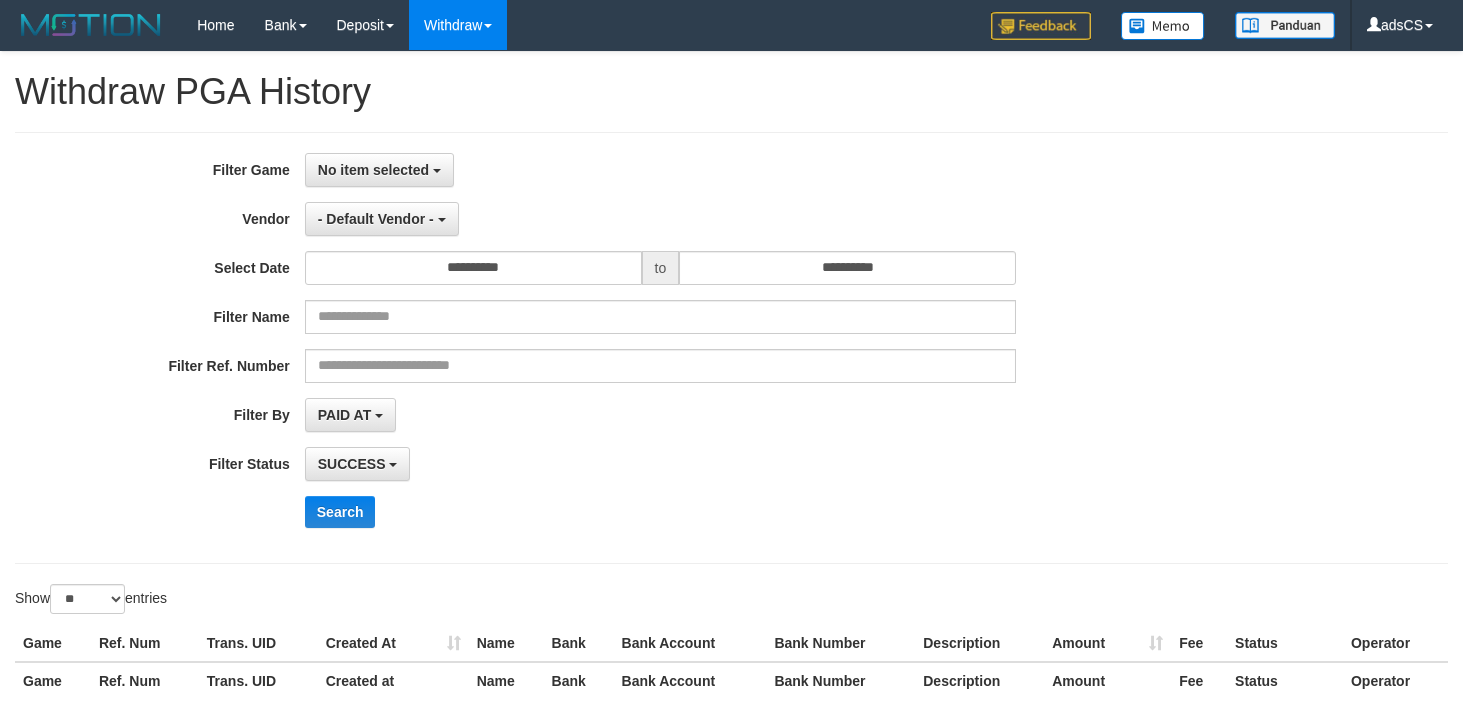 select 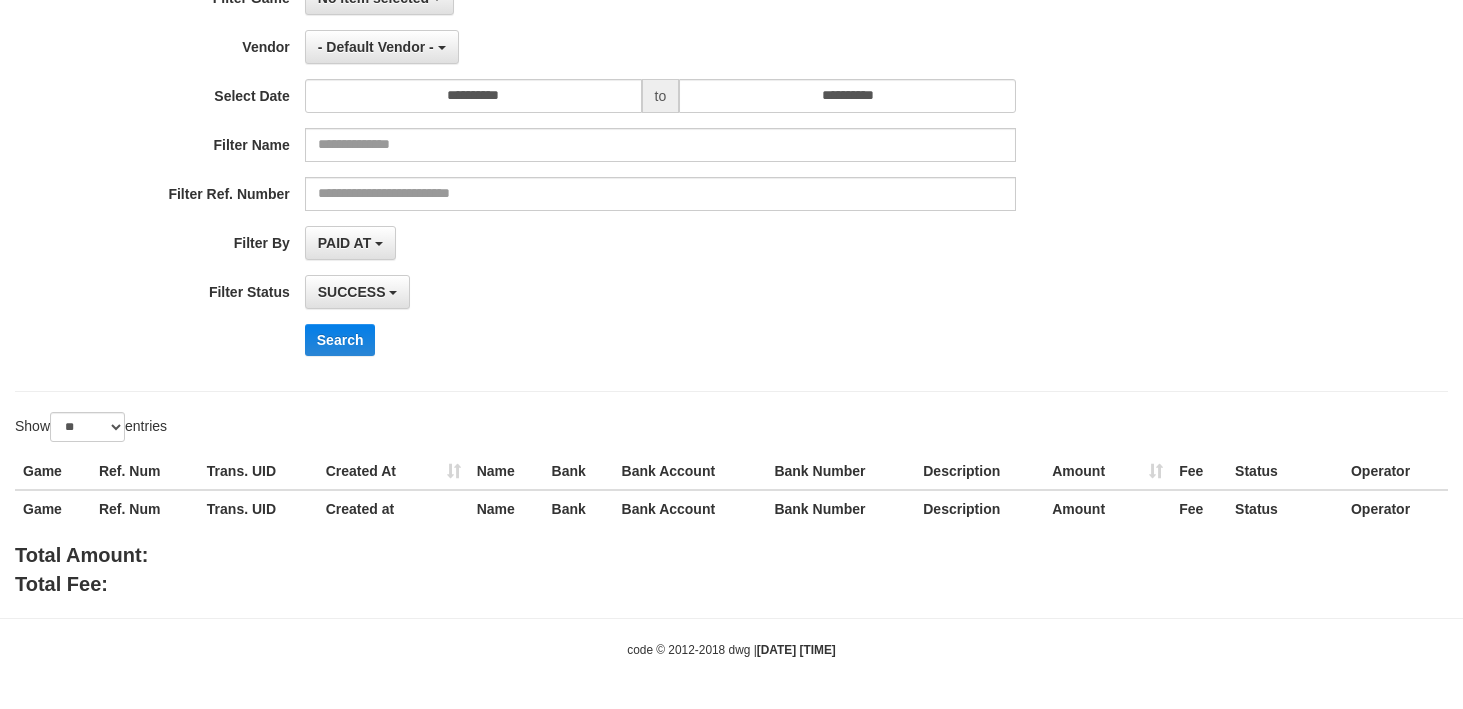 scroll, scrollTop: 0, scrollLeft: 0, axis: both 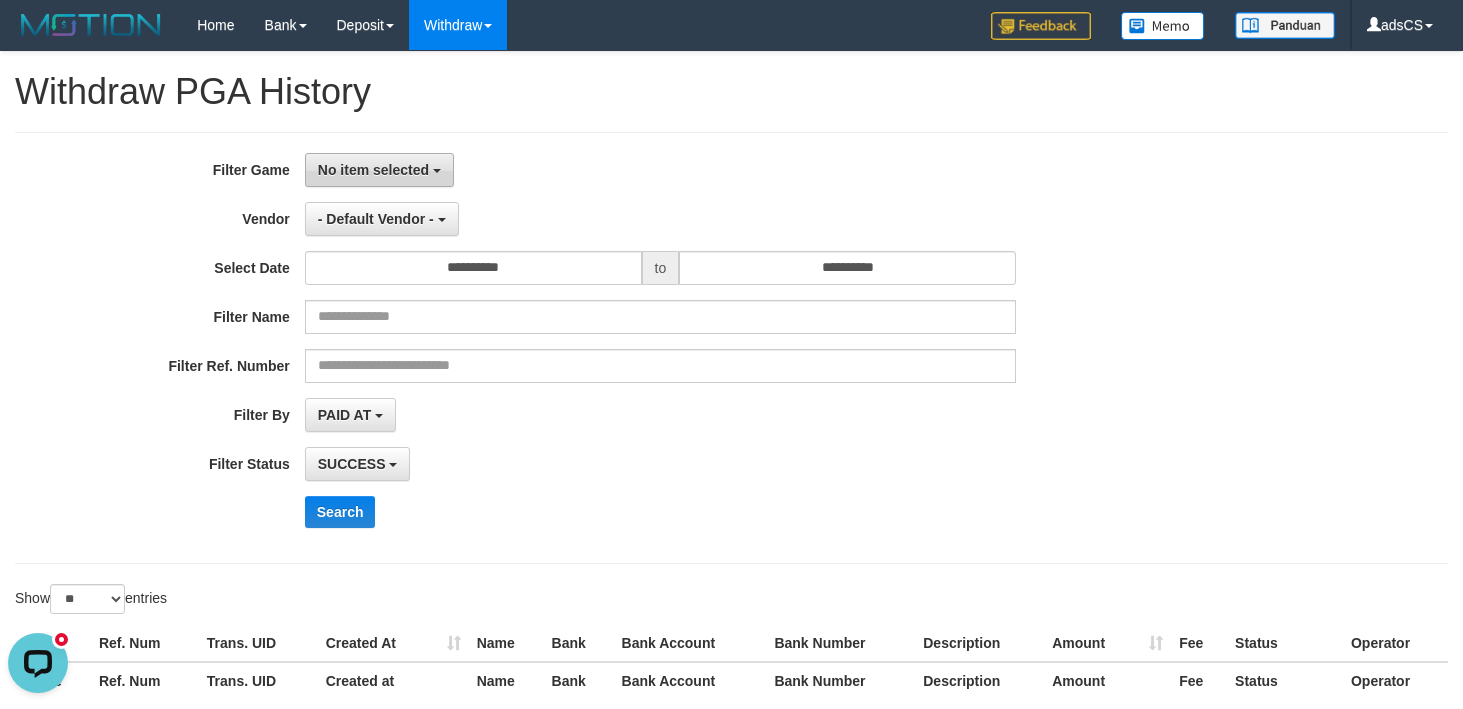 click on "No item selected" at bounding box center (373, 170) 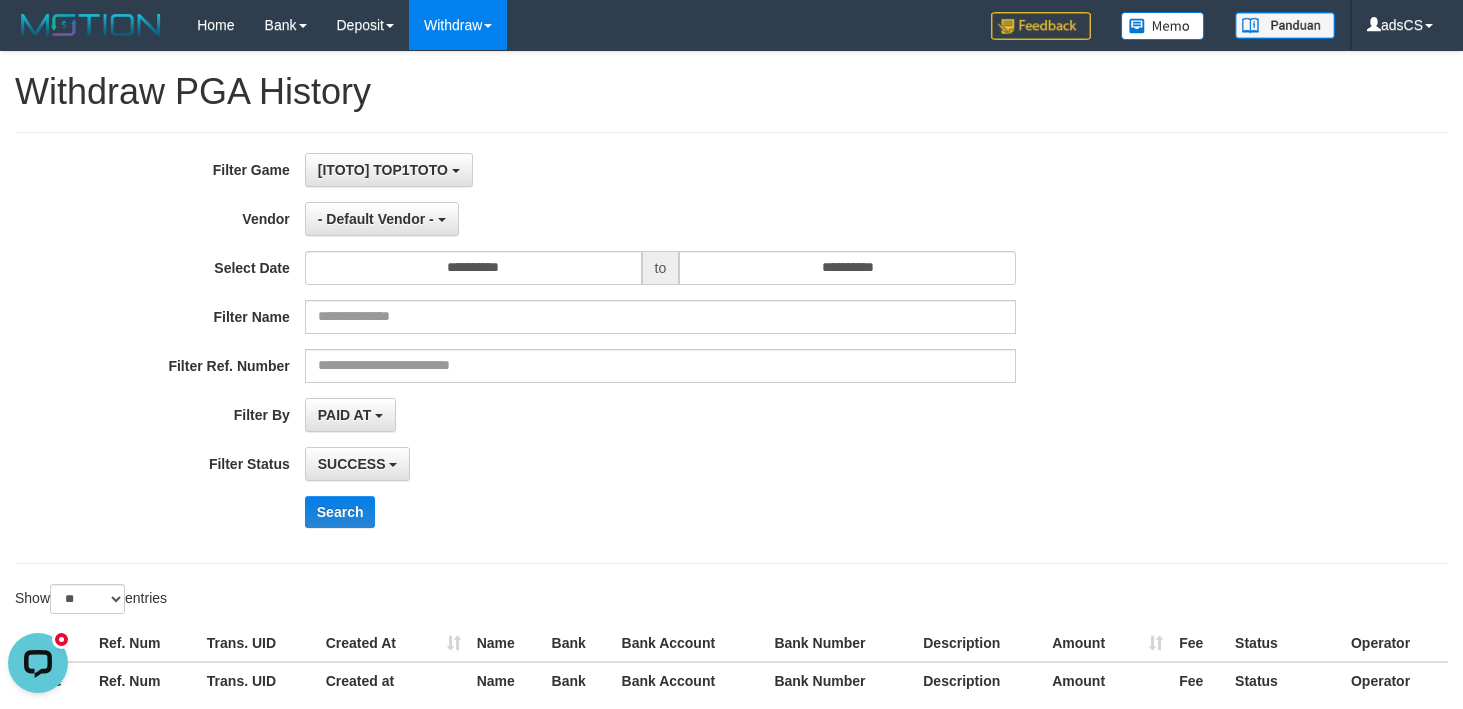 select on "***" 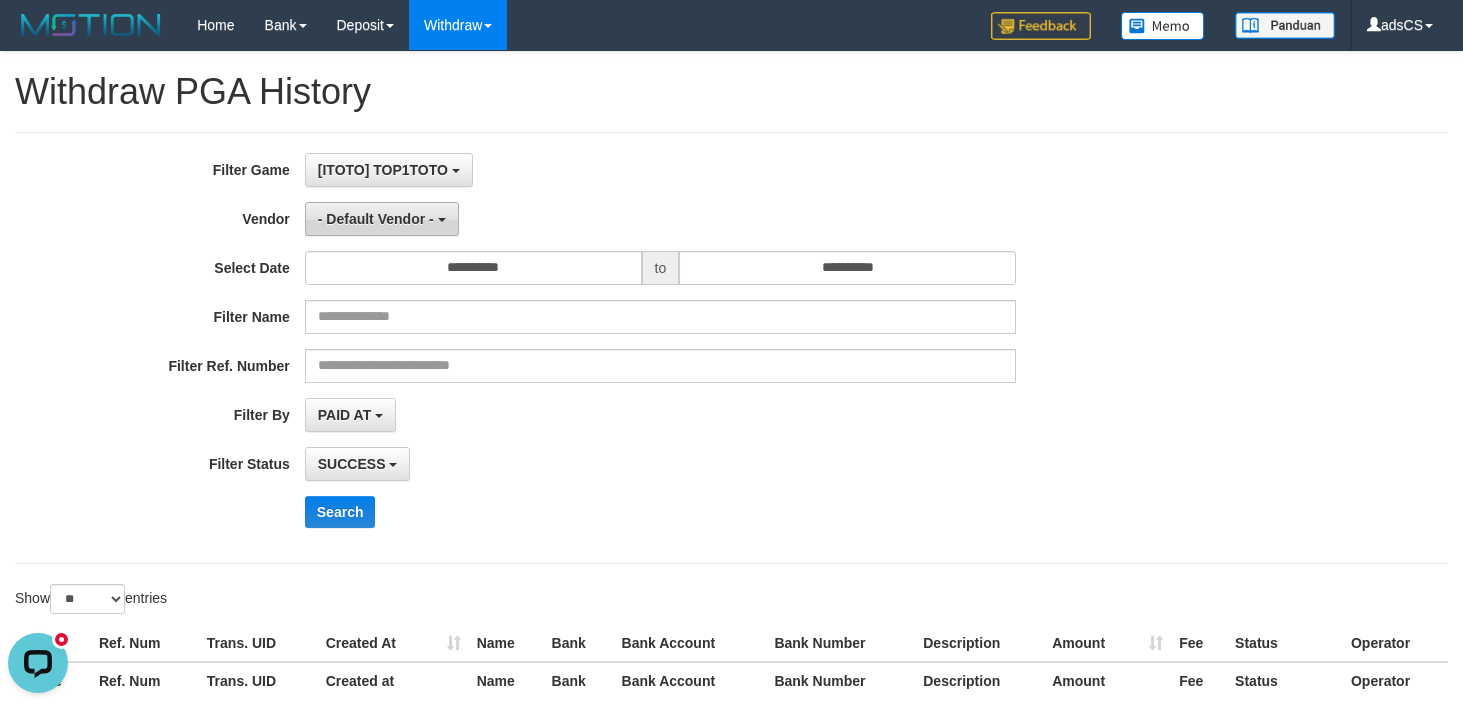 scroll, scrollTop: 18, scrollLeft: 0, axis: vertical 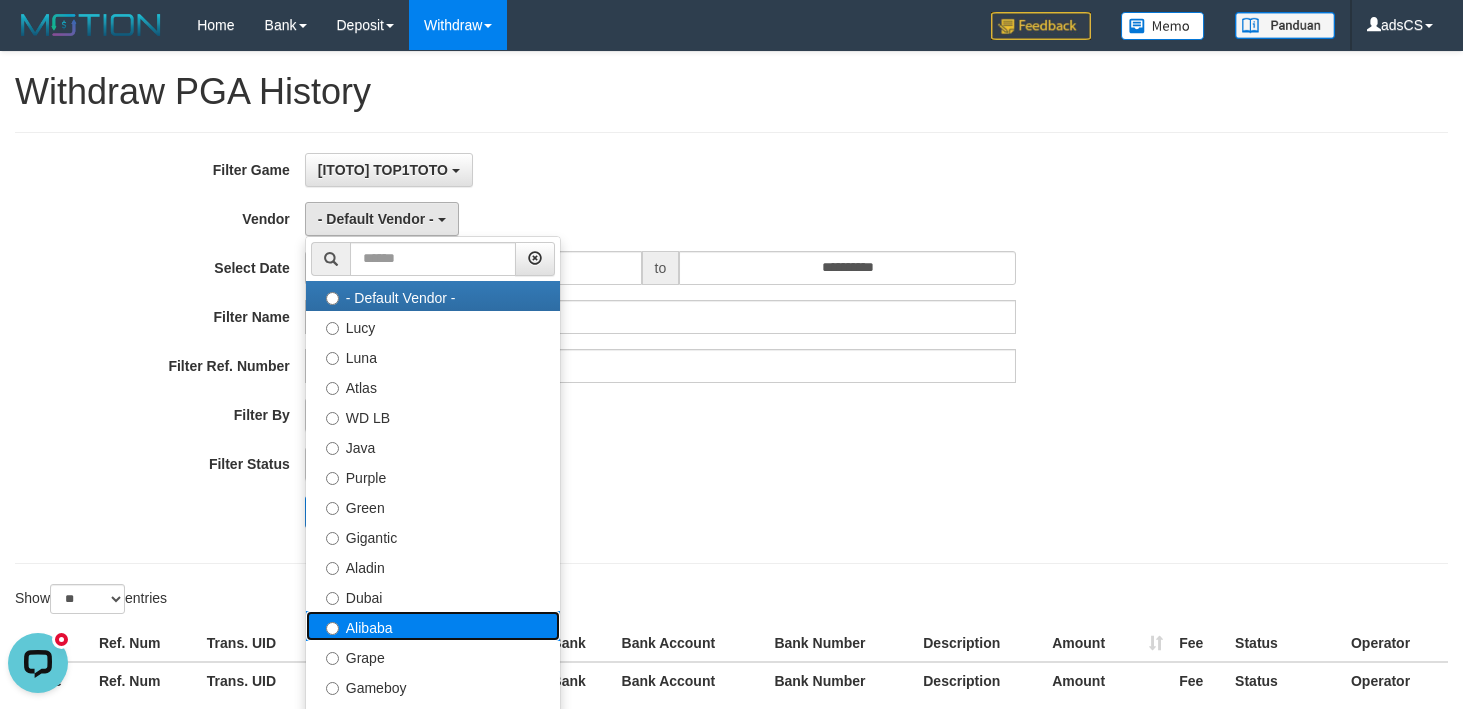 click on "Alibaba" at bounding box center (433, 626) 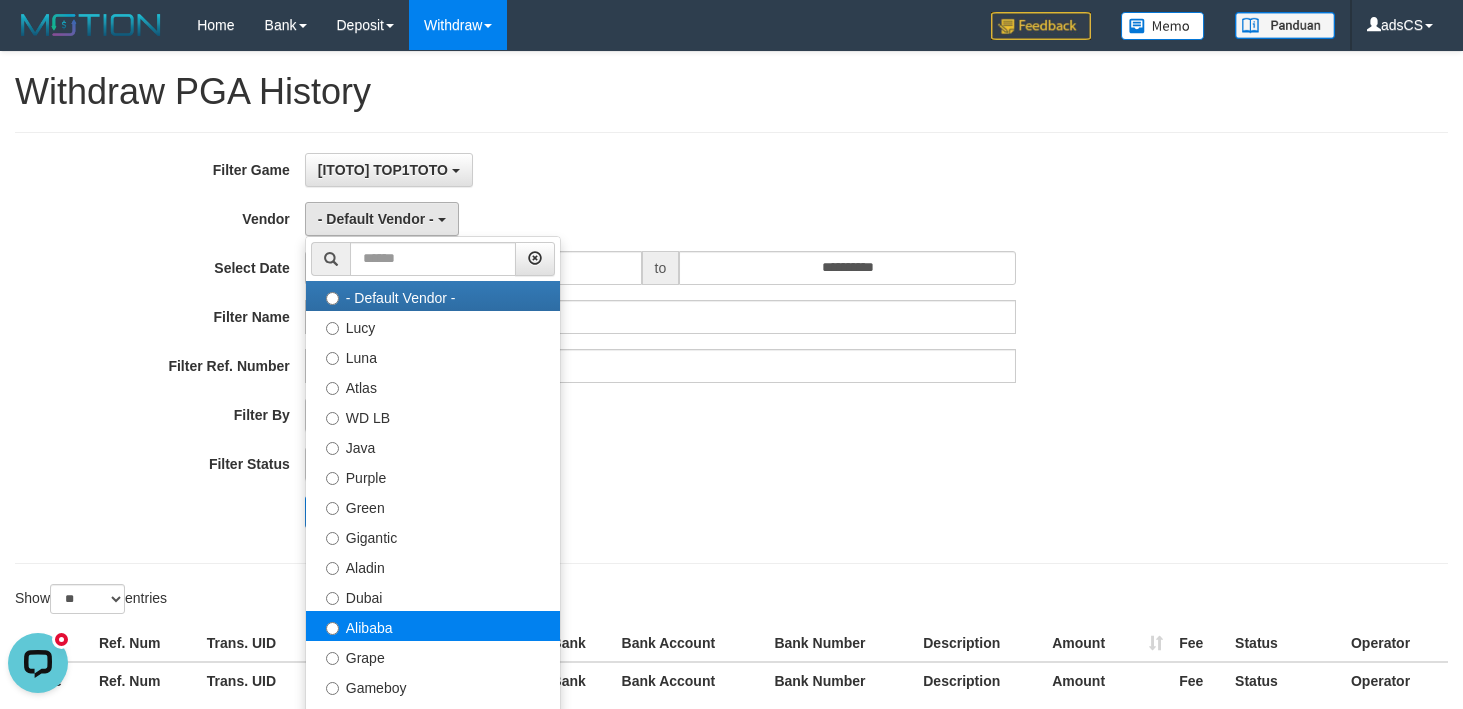 select on "**********" 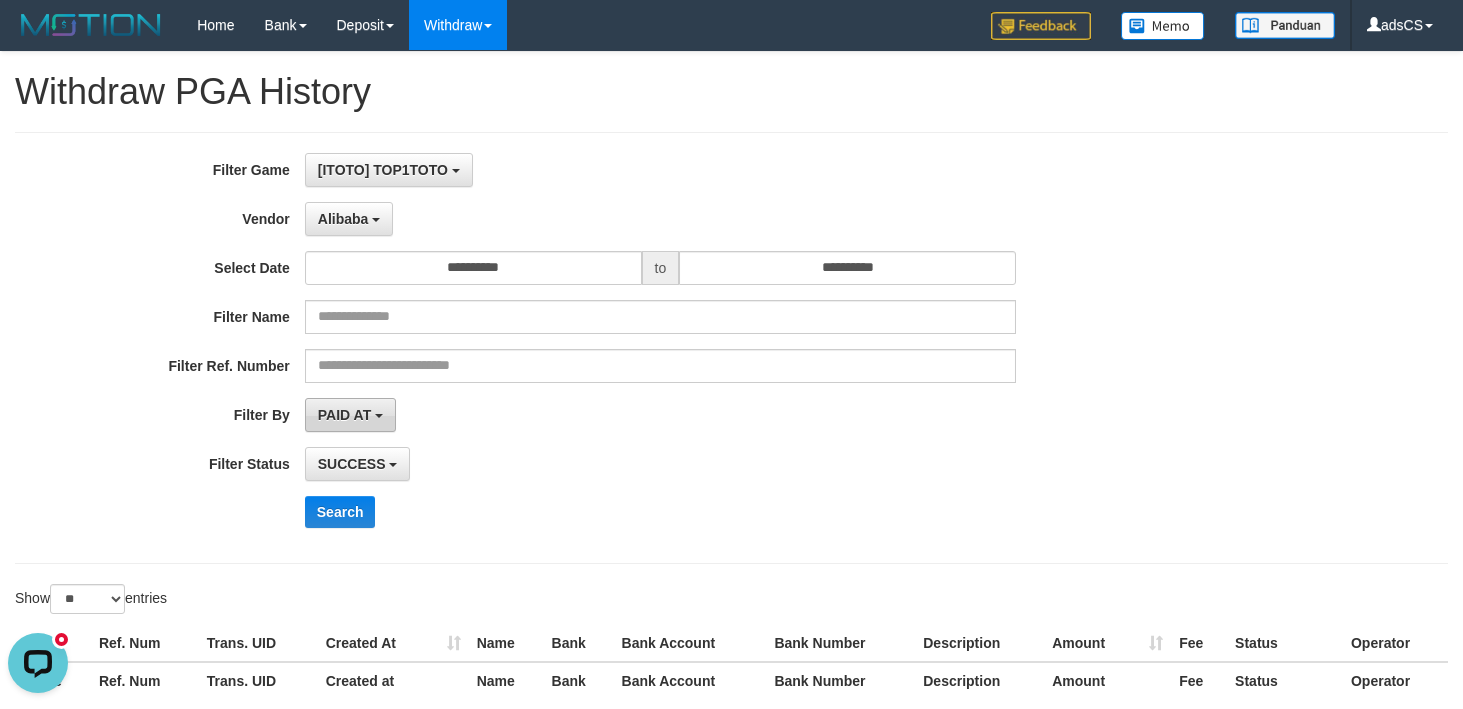 click on "PAID AT" at bounding box center (344, 415) 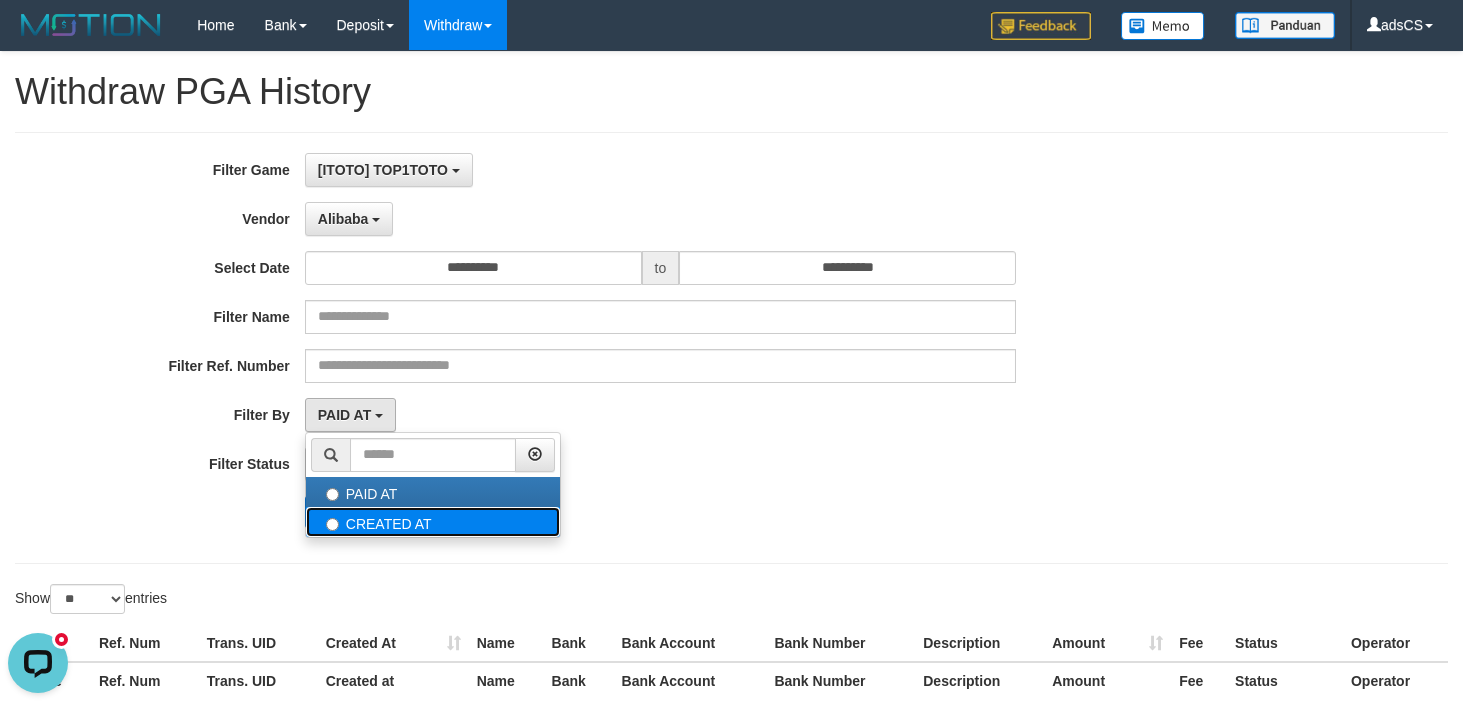 click on "CREATED AT" at bounding box center [433, 522] 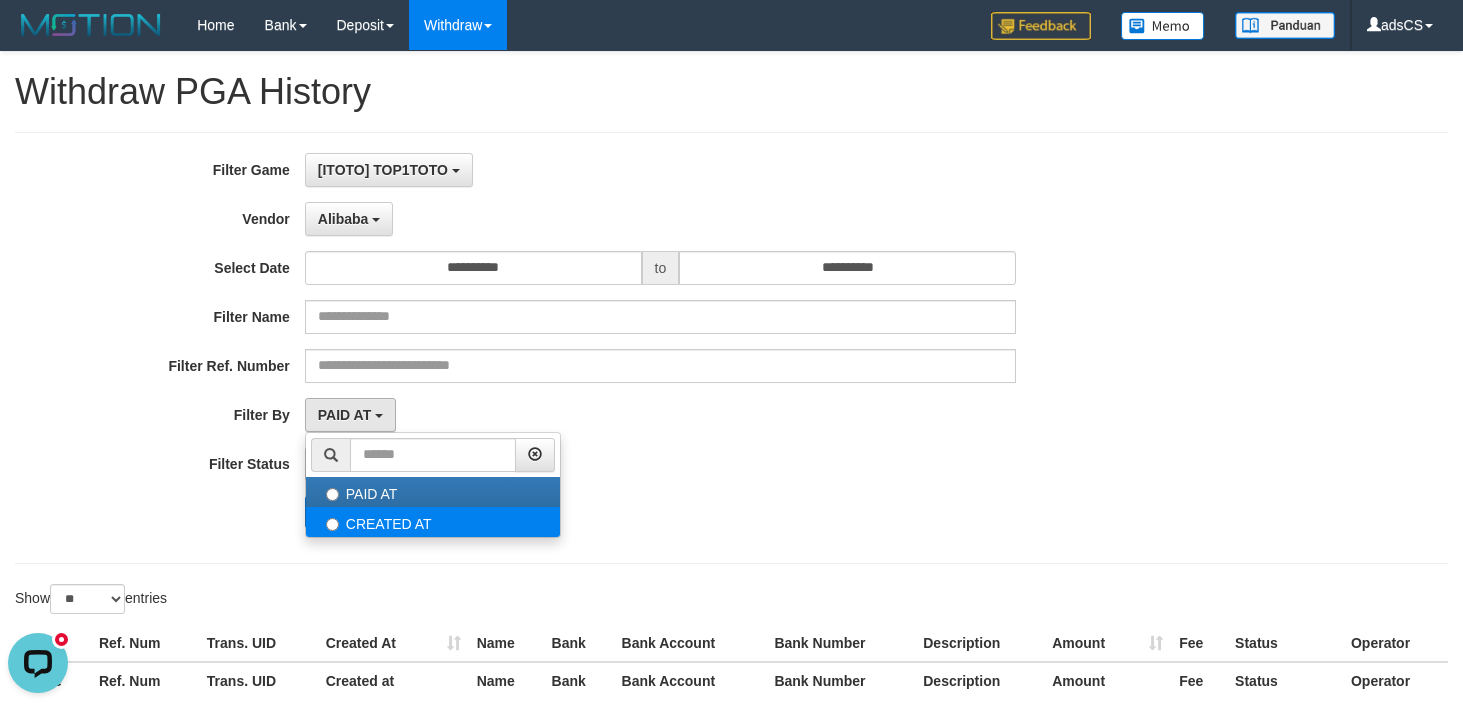 select on "*" 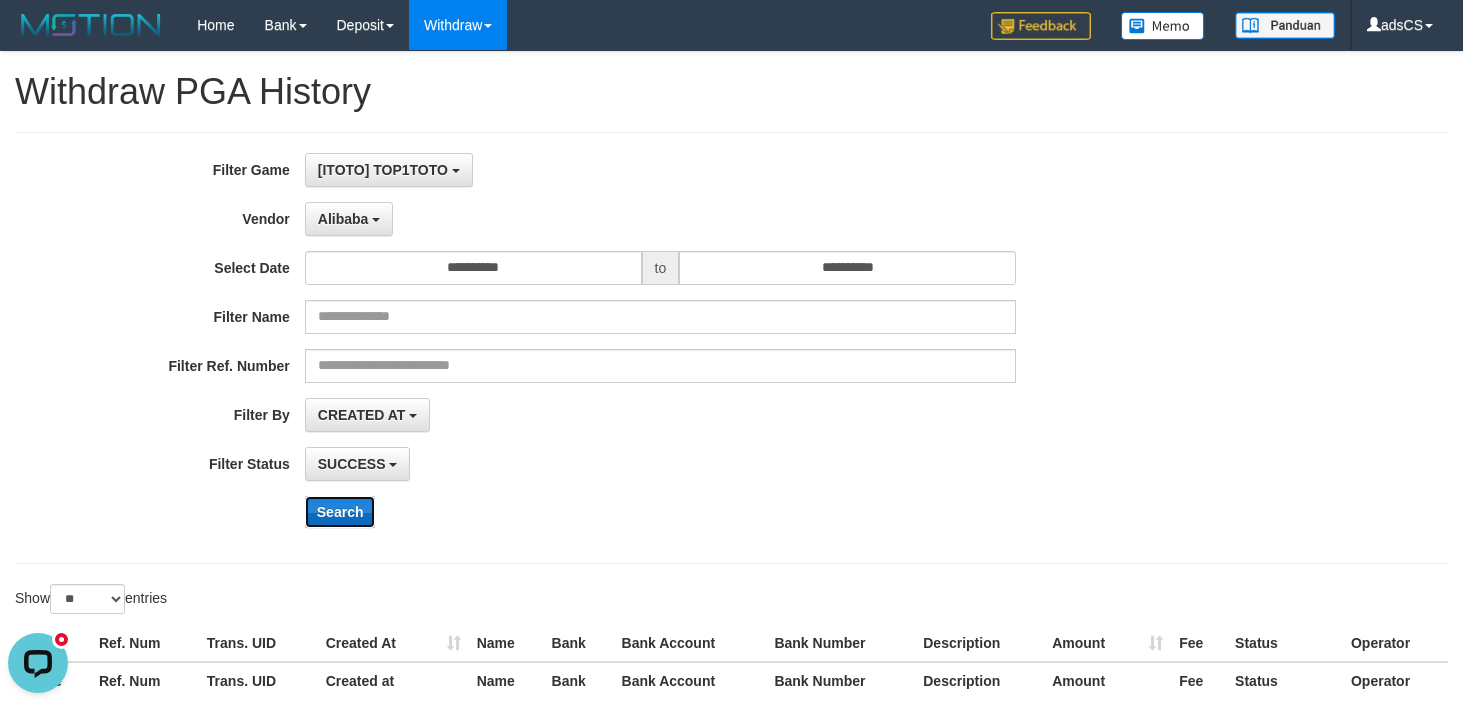 click on "Search" at bounding box center [340, 512] 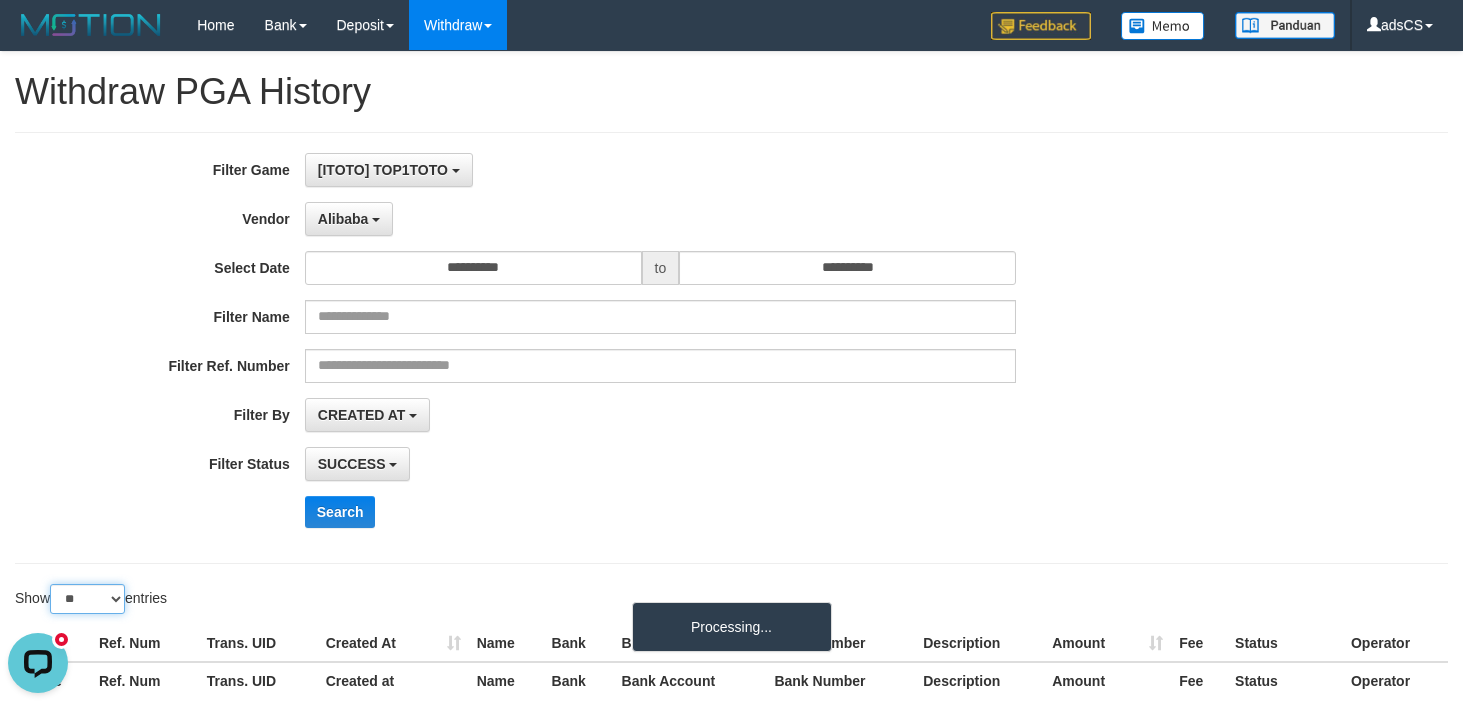click on "** ** ** ***" at bounding box center (87, 599) 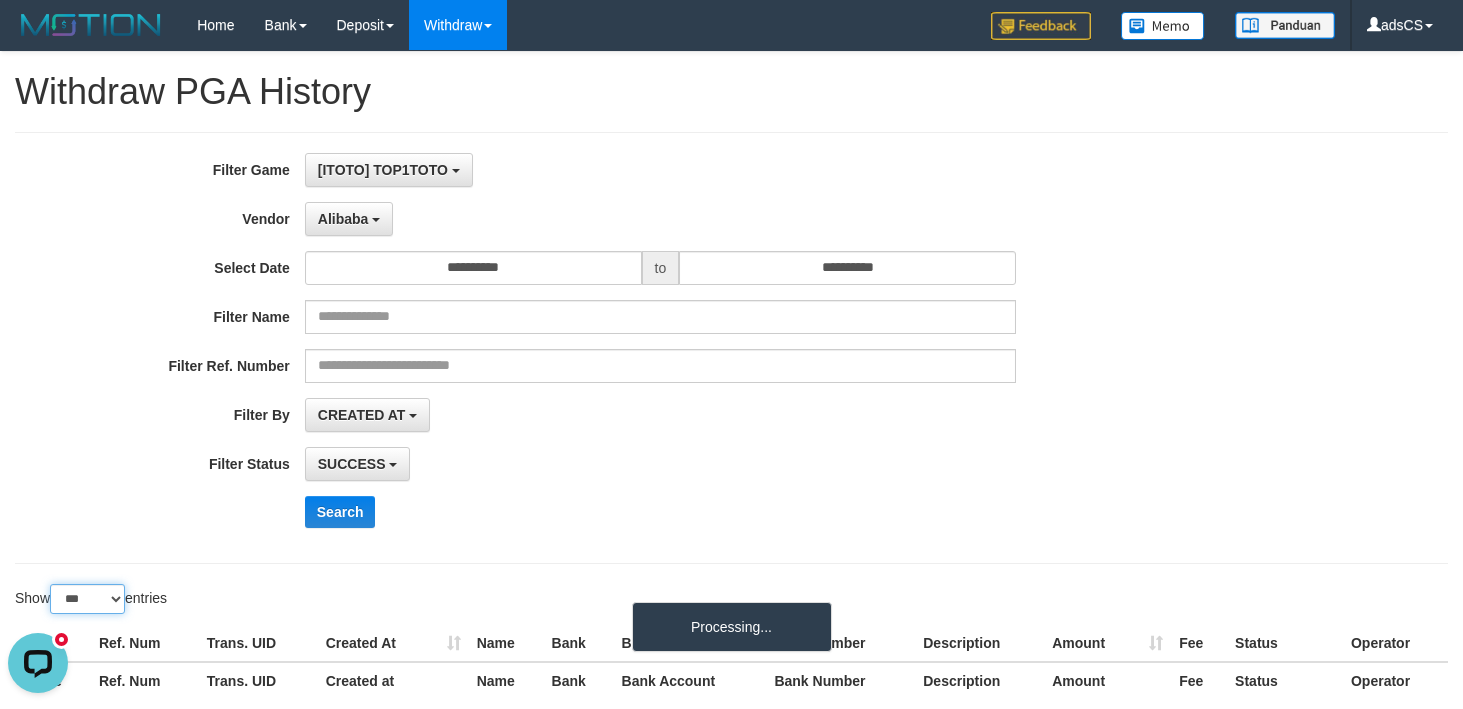 click on "** ** ** ***" at bounding box center (87, 599) 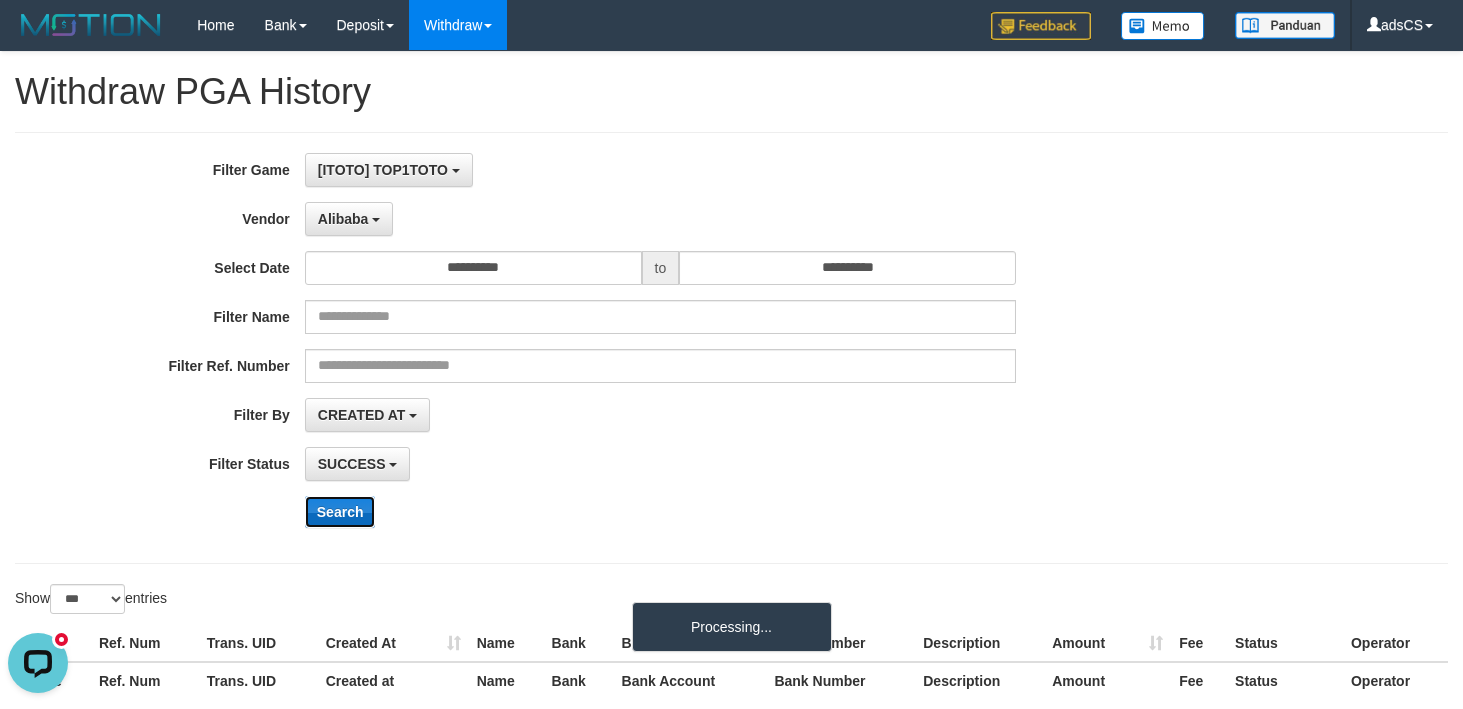 click on "Search" at bounding box center [340, 512] 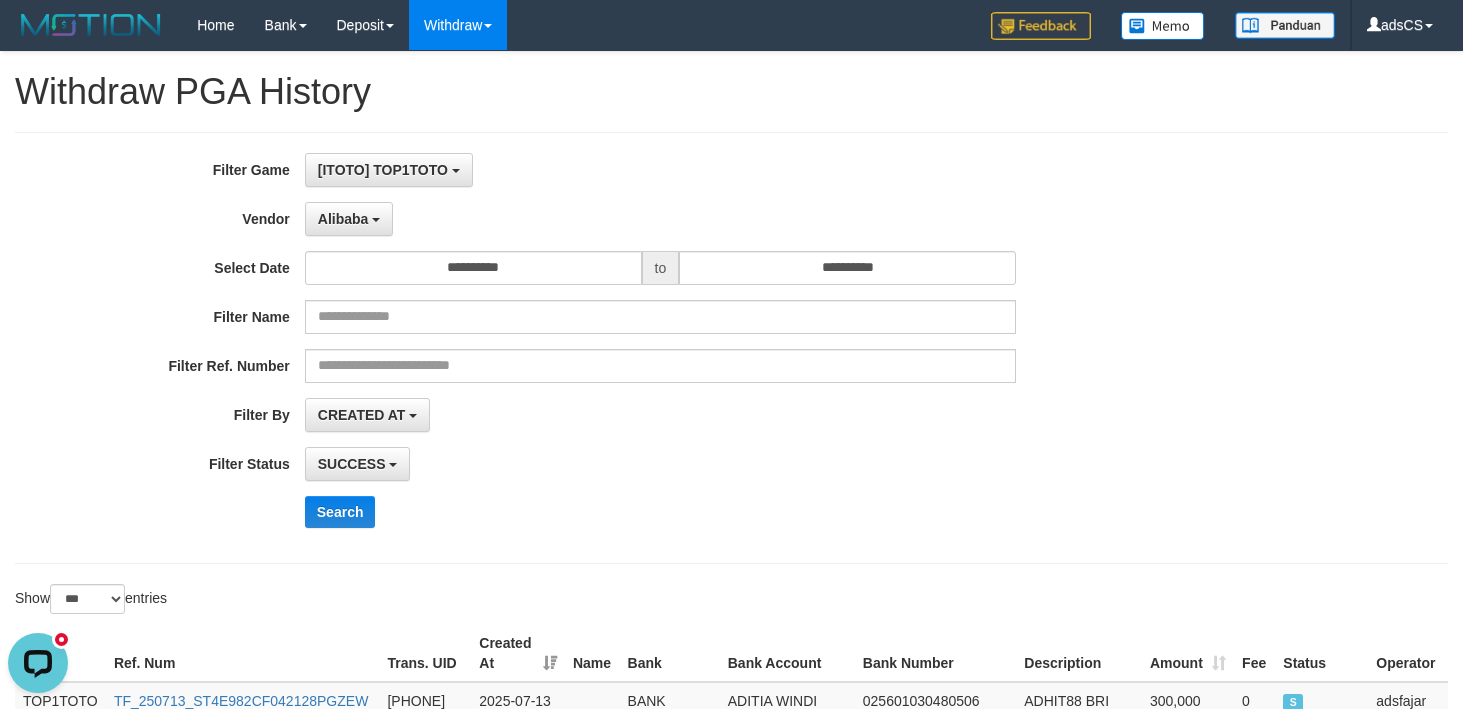 drag, startPoint x: 799, startPoint y: 466, endPoint x: 814, endPoint y: 461, distance: 15.811388 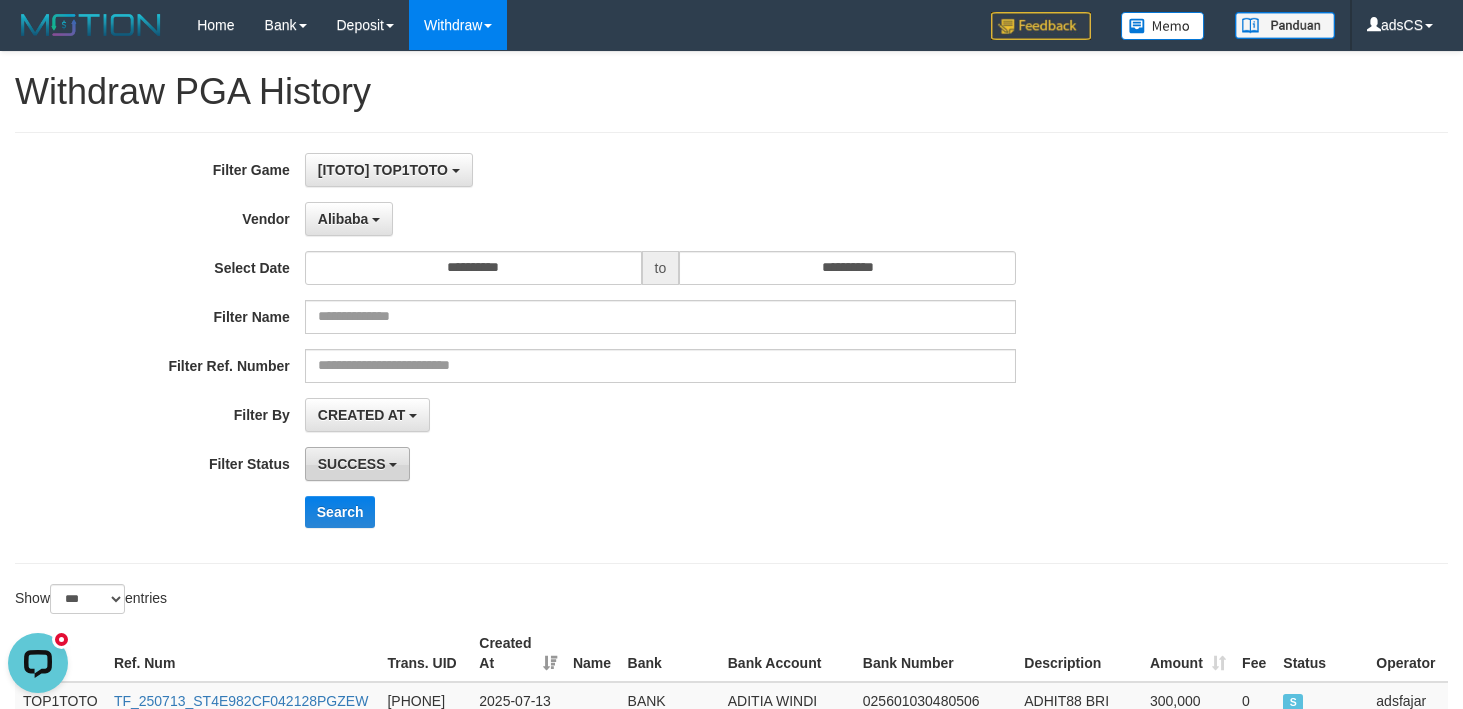 click on "SUCCESS" at bounding box center [352, 464] 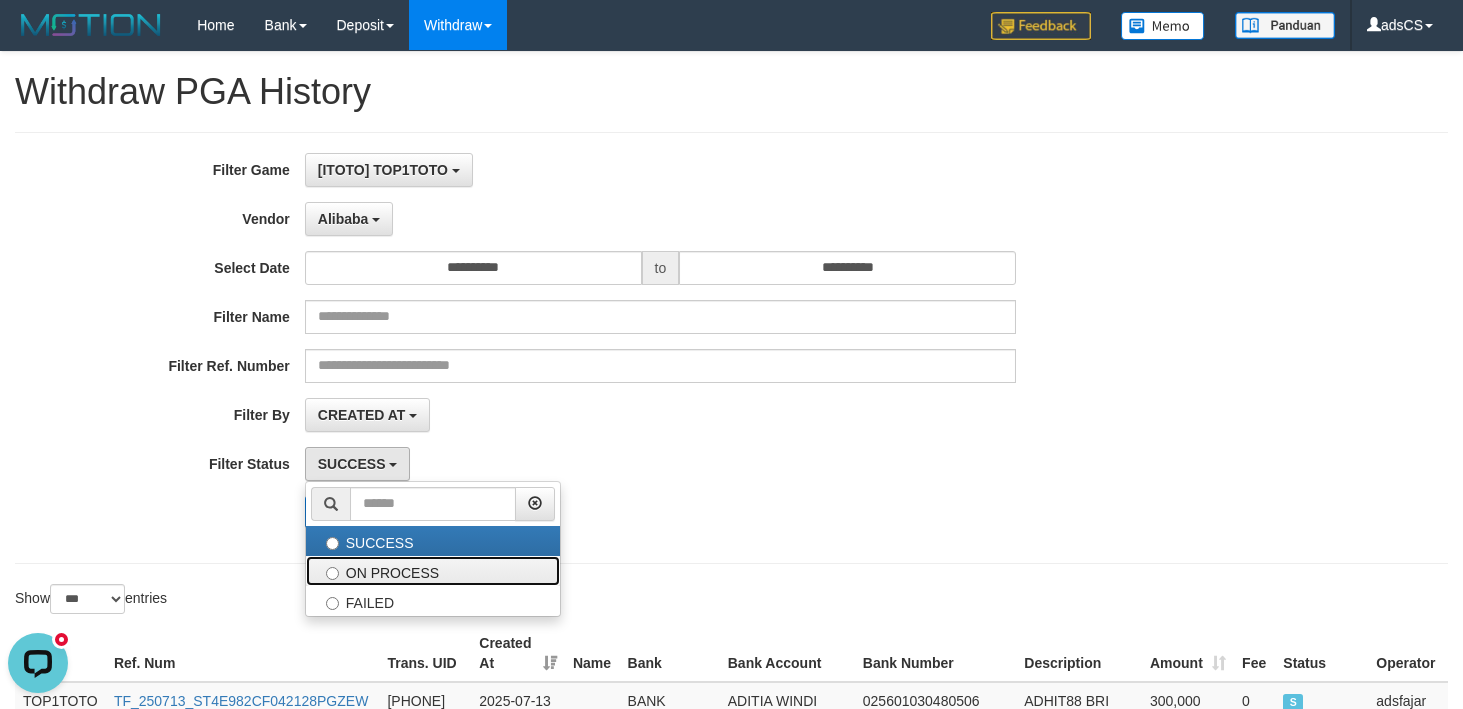 click on "ON PROCESS" at bounding box center (433, 571) 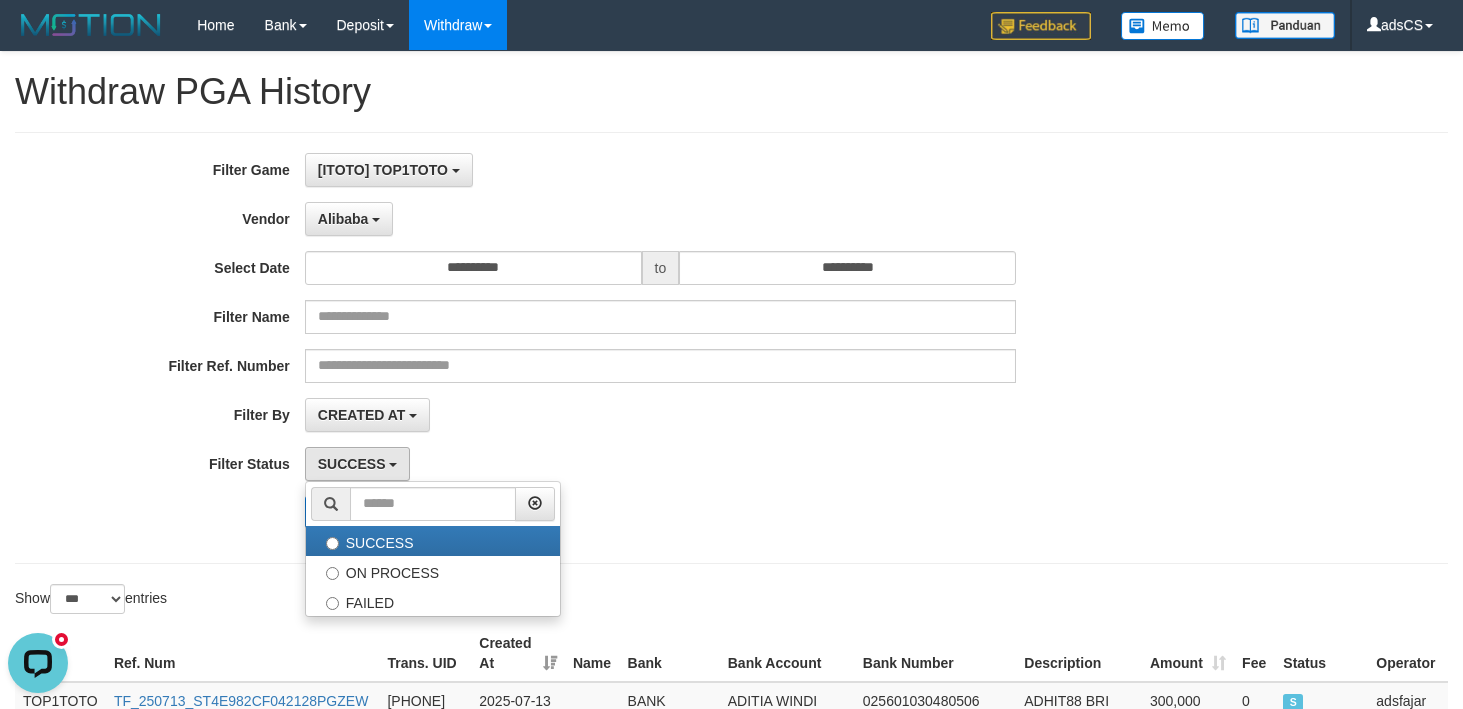 select on "*" 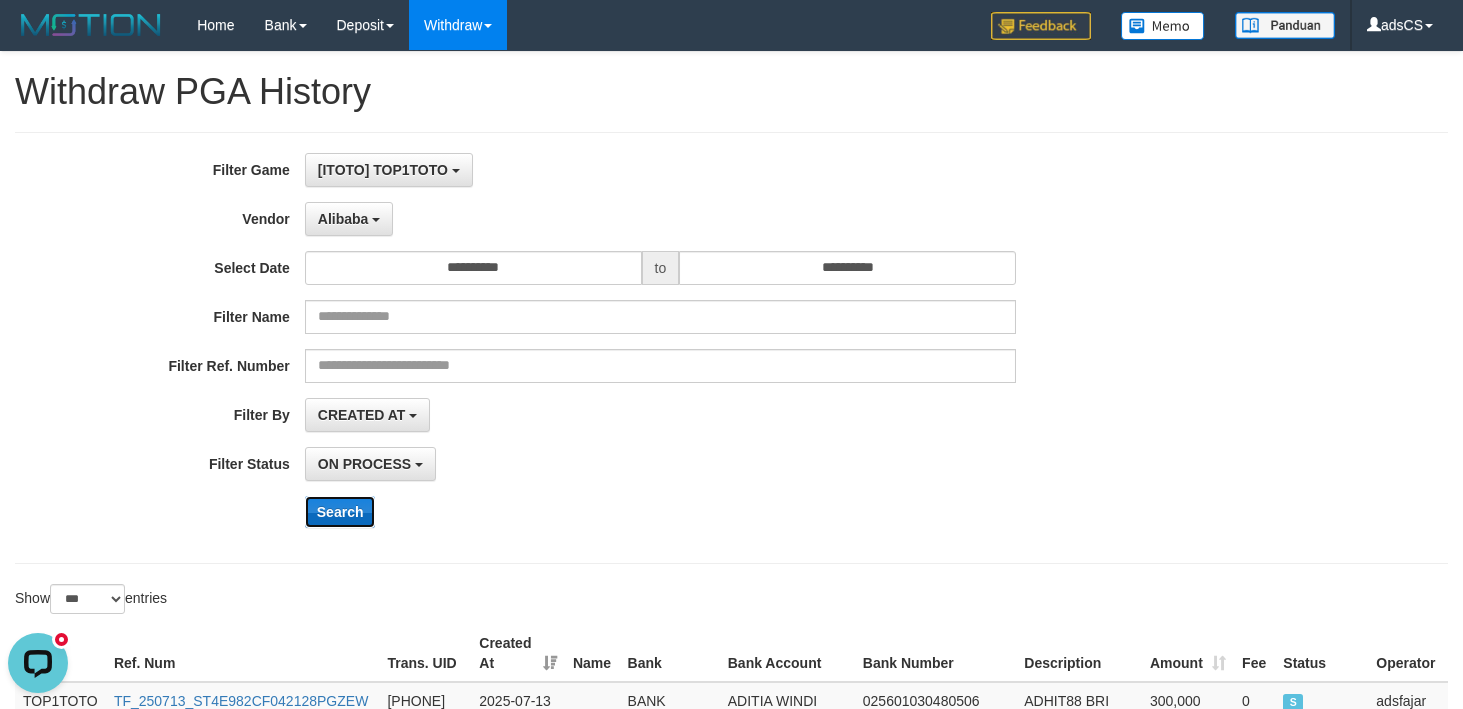 click on "Search" at bounding box center [340, 512] 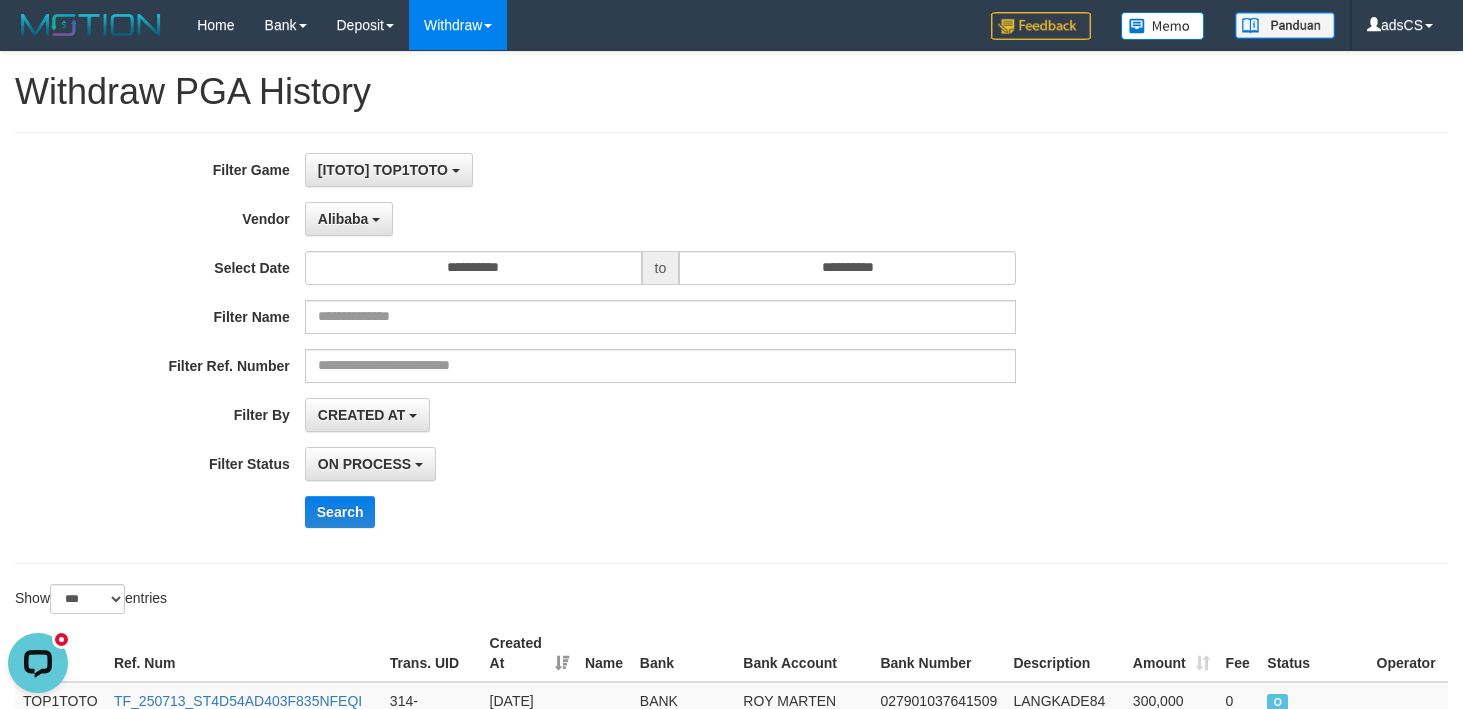 click on "CREATED AT
PAID AT
CREATED AT" at bounding box center (660, 415) 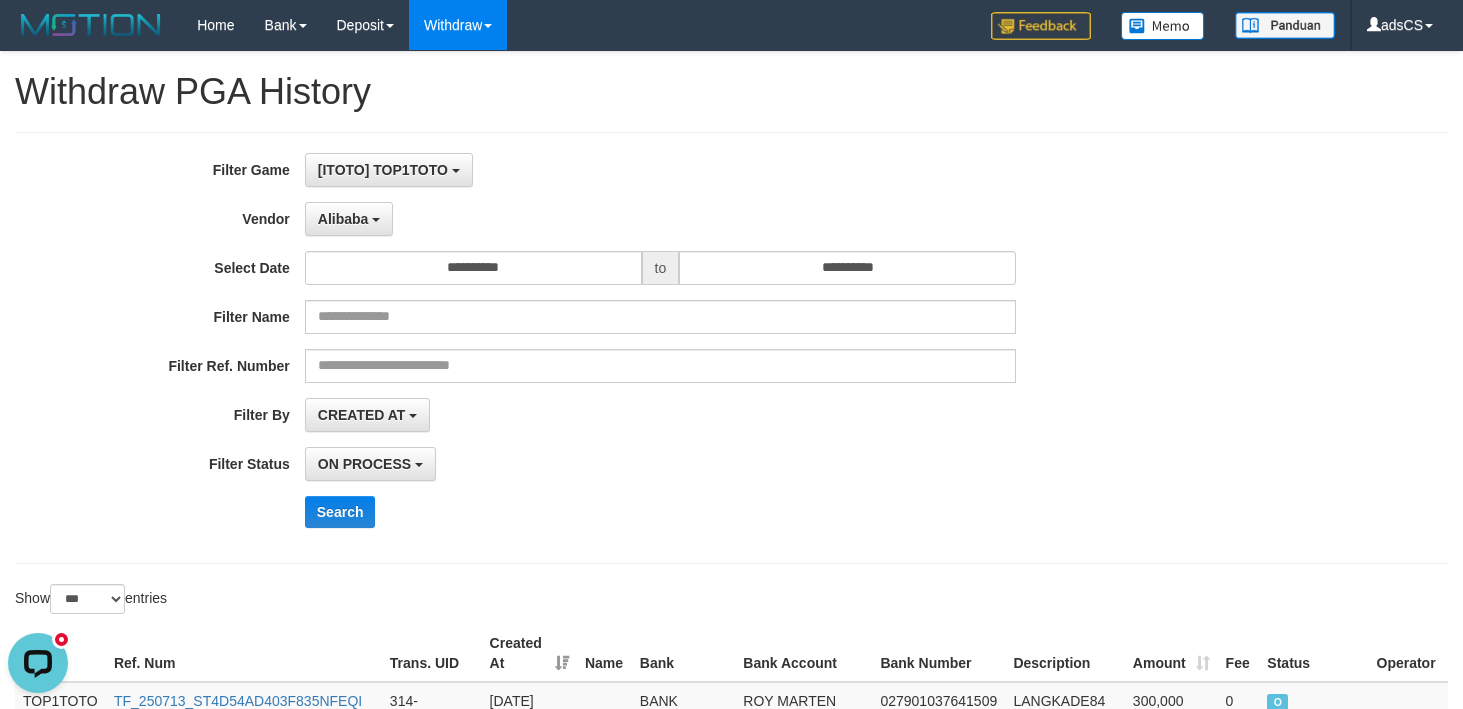 scroll, scrollTop: 654, scrollLeft: 0, axis: vertical 